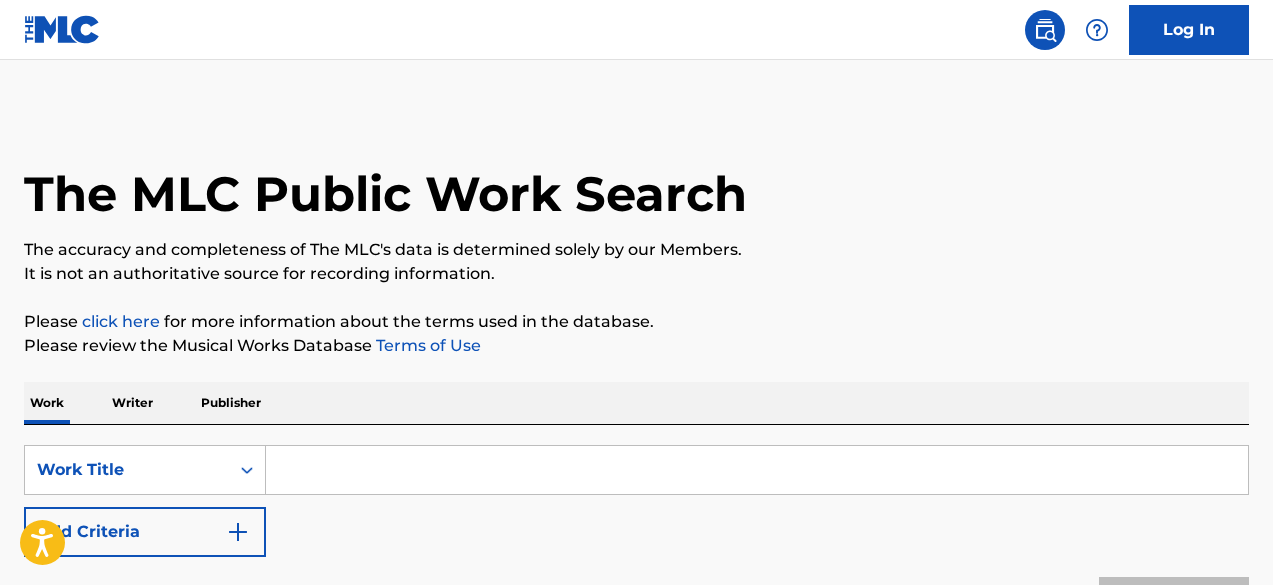 scroll, scrollTop: 0, scrollLeft: 0, axis: both 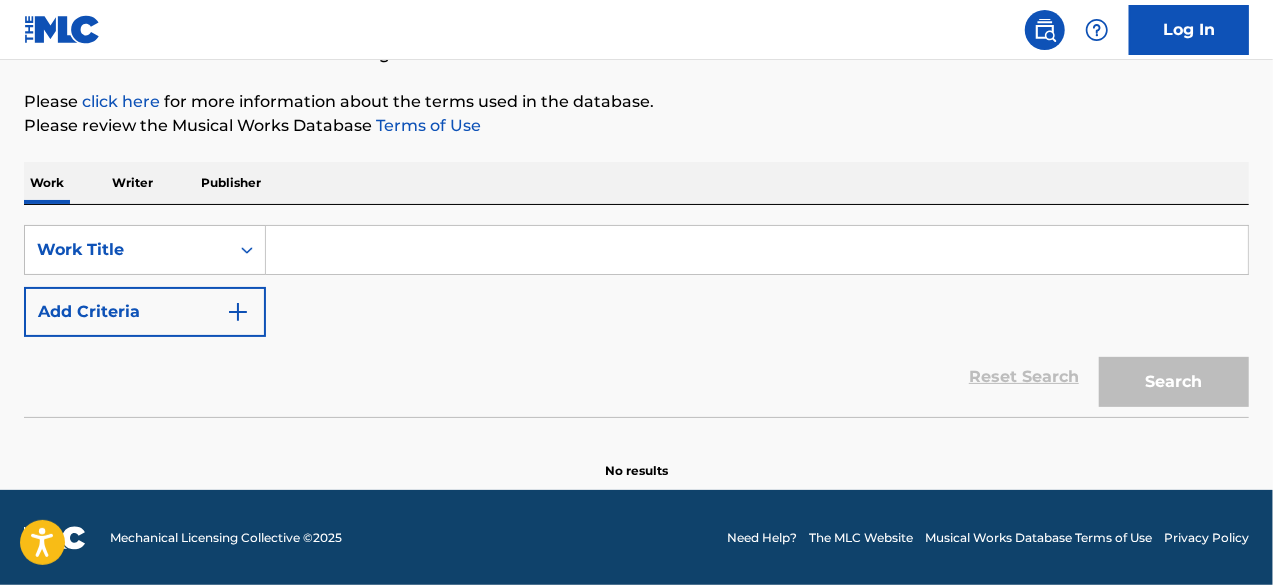 click at bounding box center [757, 250] 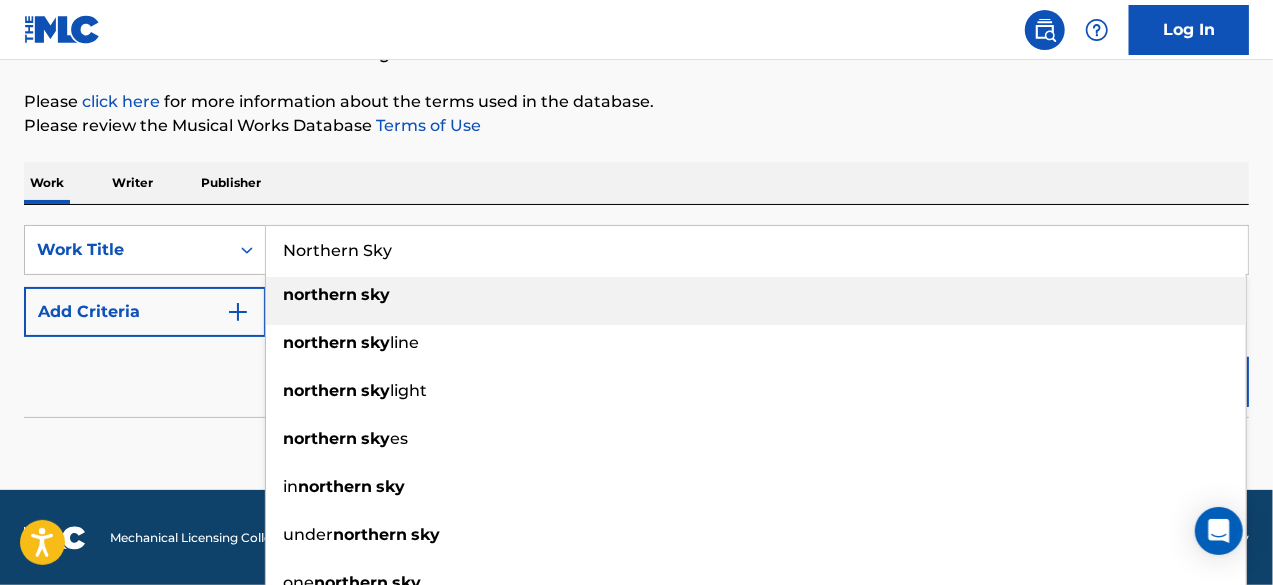 type on "Northern Sky" 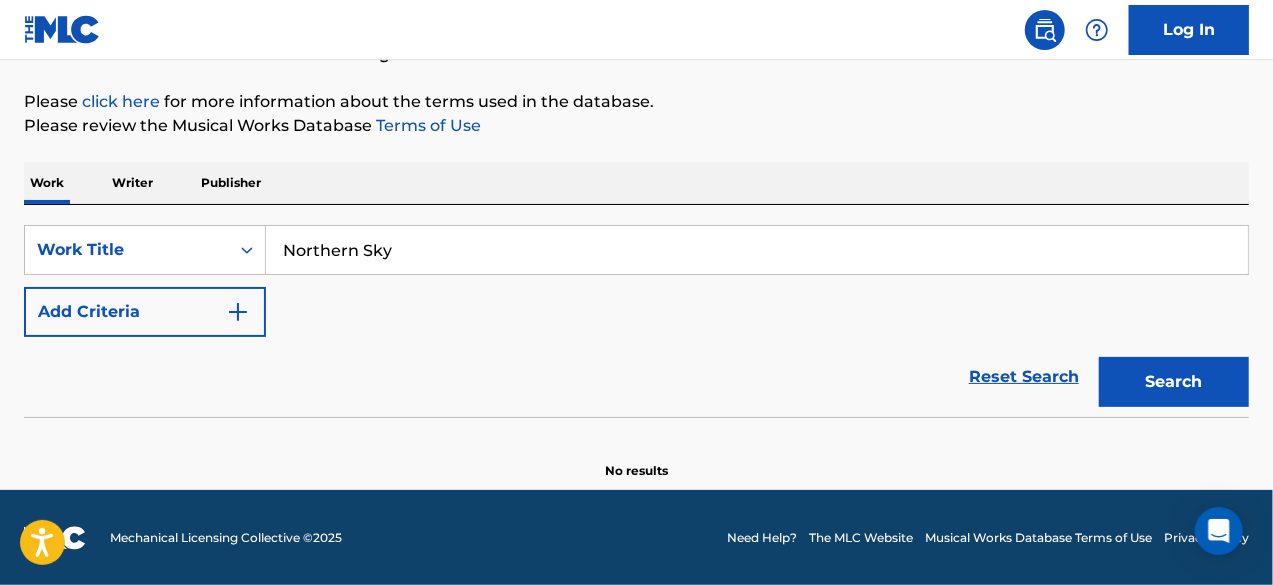 click on "Search" at bounding box center [1174, 382] 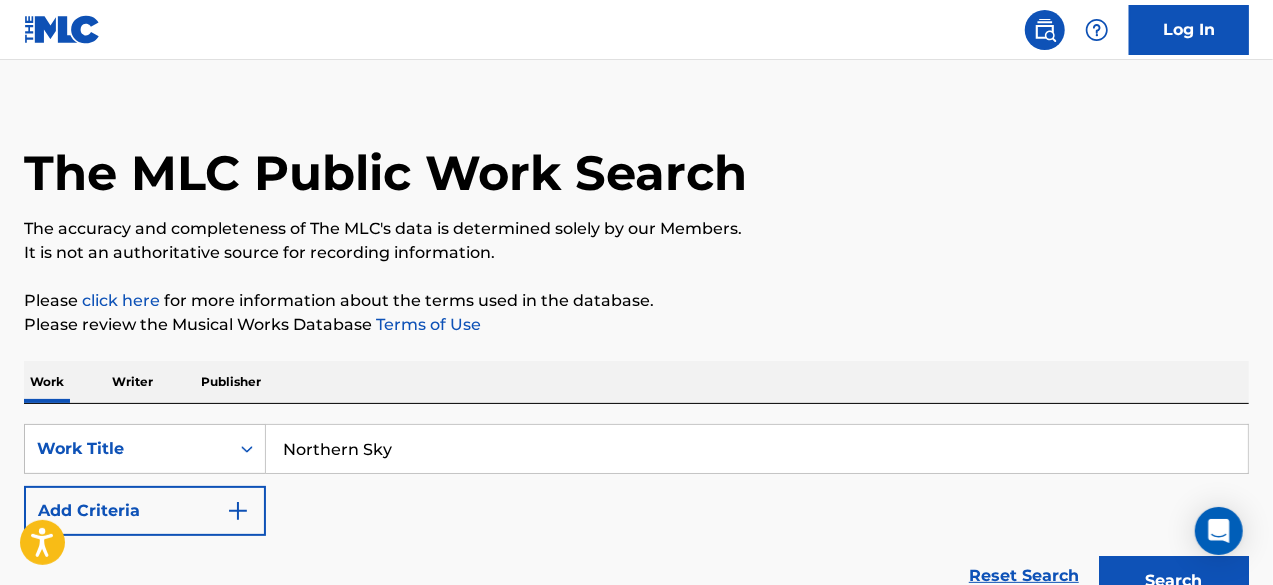 scroll, scrollTop: 0, scrollLeft: 0, axis: both 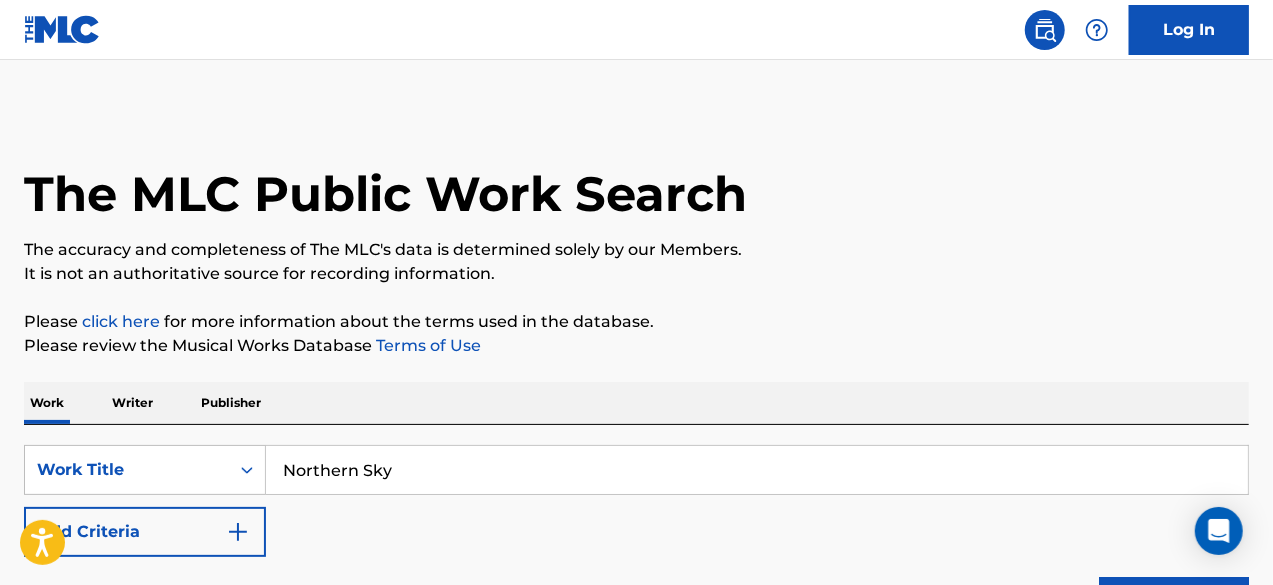 click on "Writer" at bounding box center (132, 403) 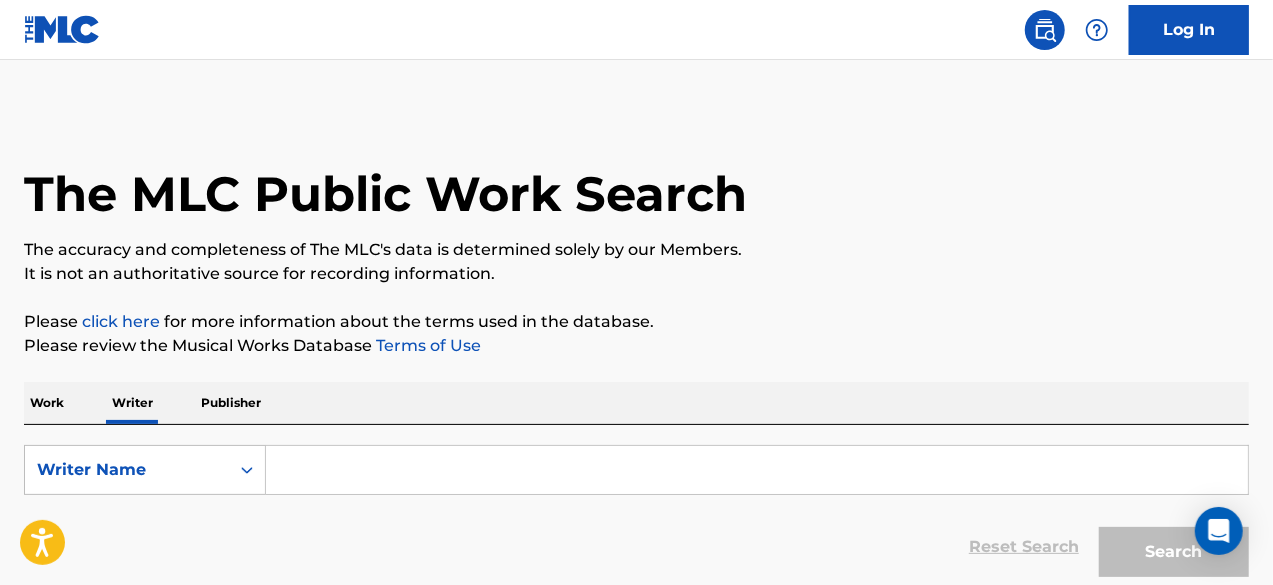 scroll, scrollTop: 107, scrollLeft: 0, axis: vertical 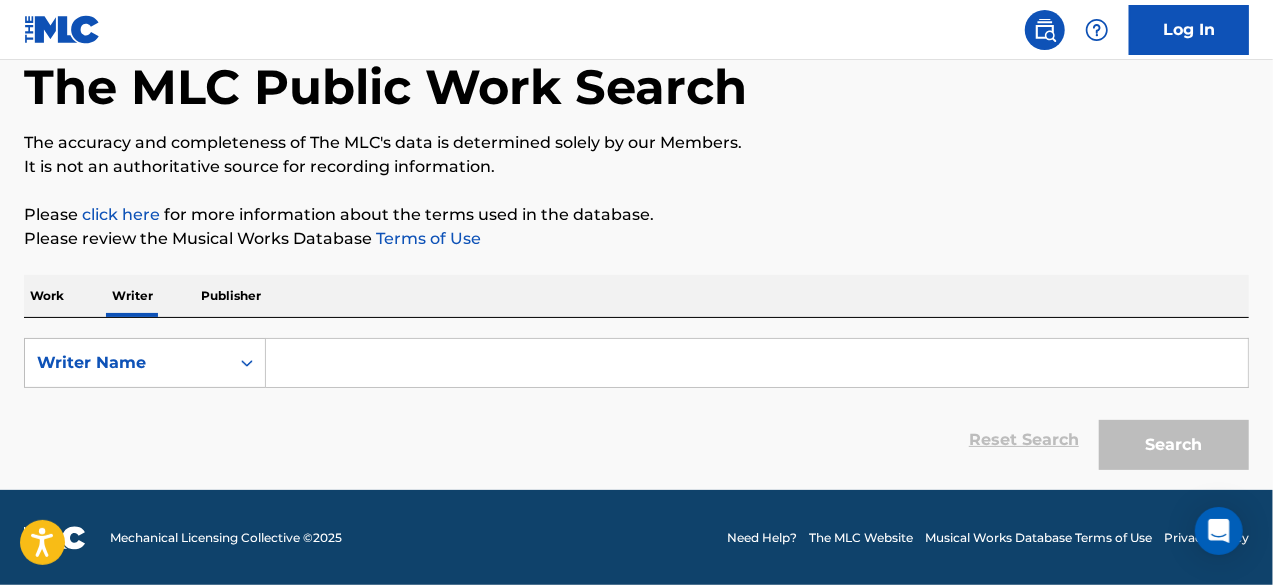 click on "SearchWithCriteria508fe3c7-fbab-4c83-9b24-49ddf136304e Writer Name Reset Search Search" at bounding box center (636, 399) 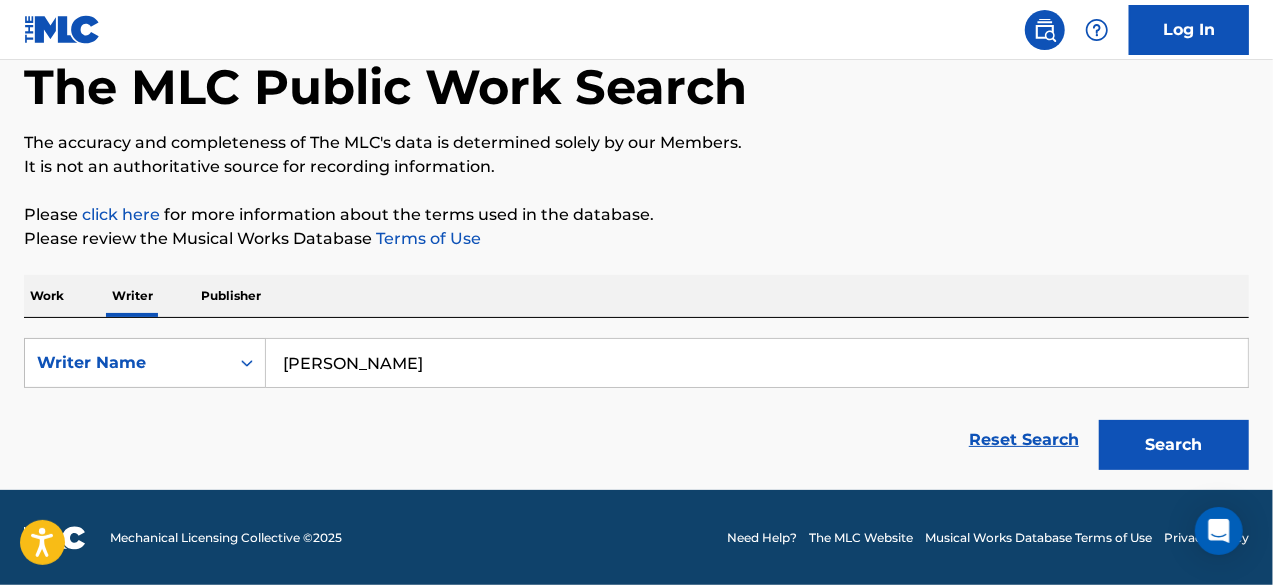 type on "[PERSON_NAME]" 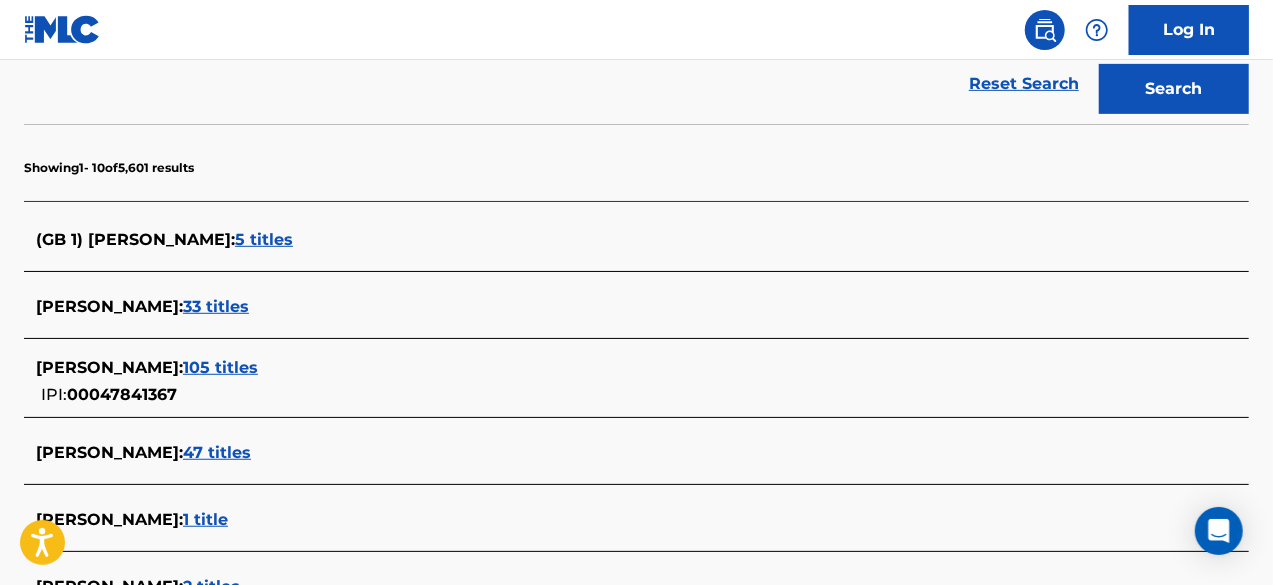 scroll, scrollTop: 464, scrollLeft: 0, axis: vertical 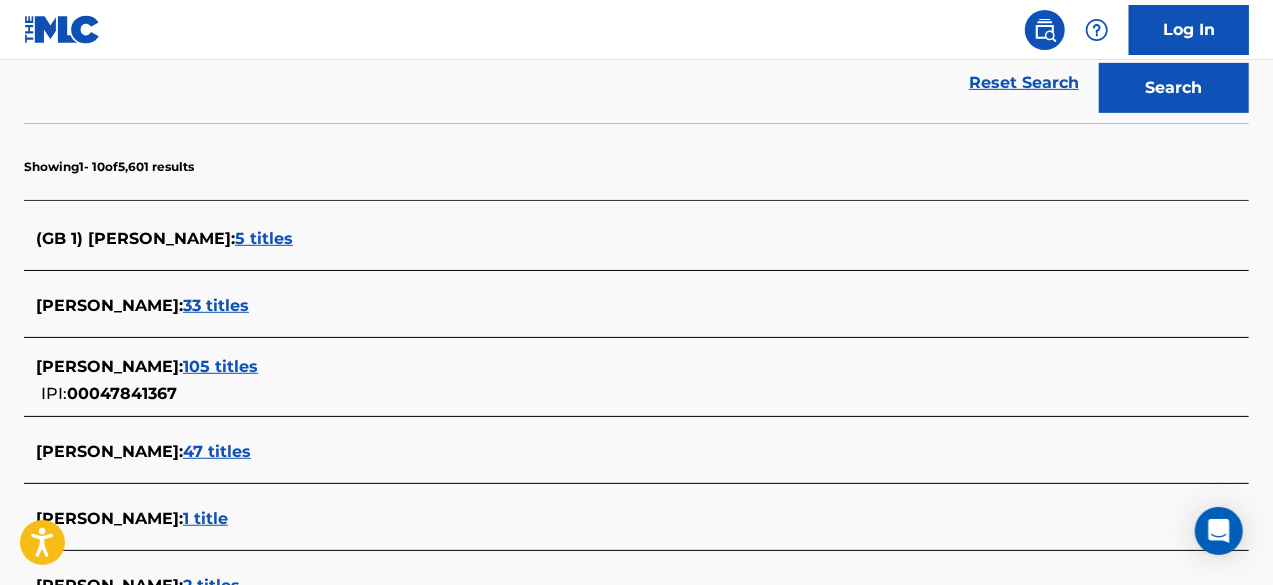 click on "105 titles" at bounding box center [220, 366] 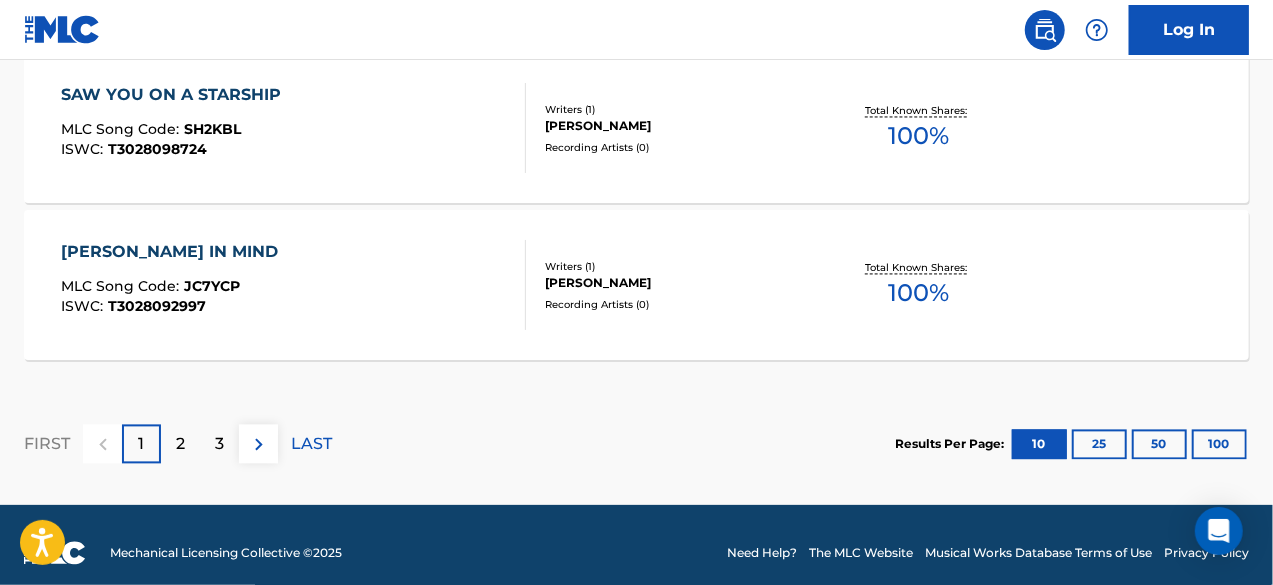 scroll, scrollTop: 1942, scrollLeft: 0, axis: vertical 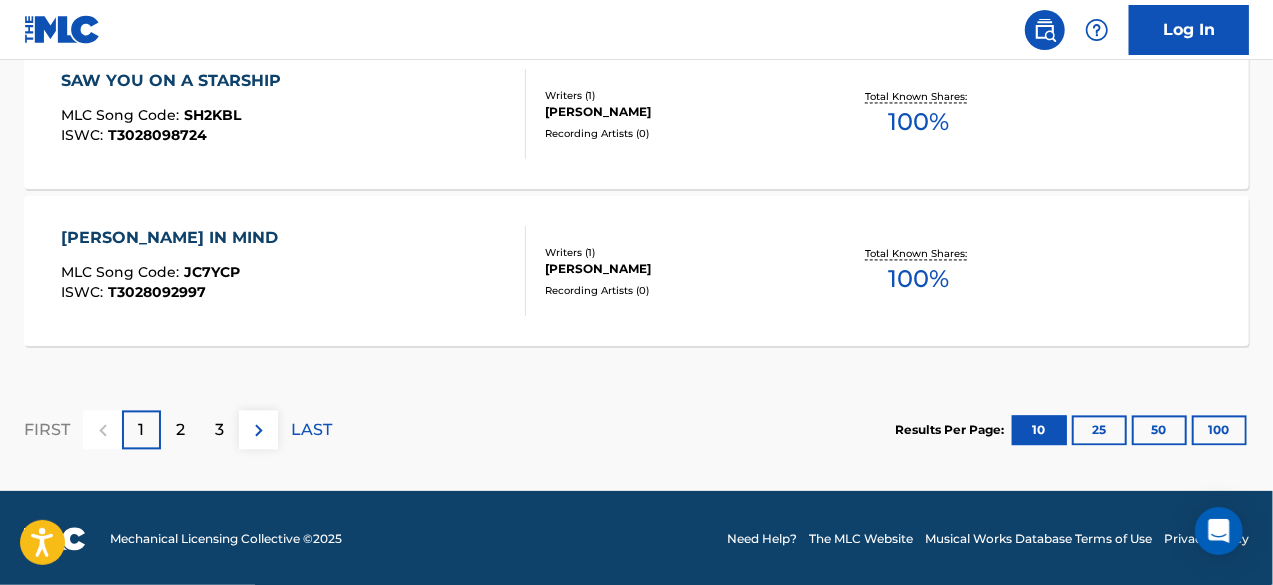 click on "2" at bounding box center (180, 430) 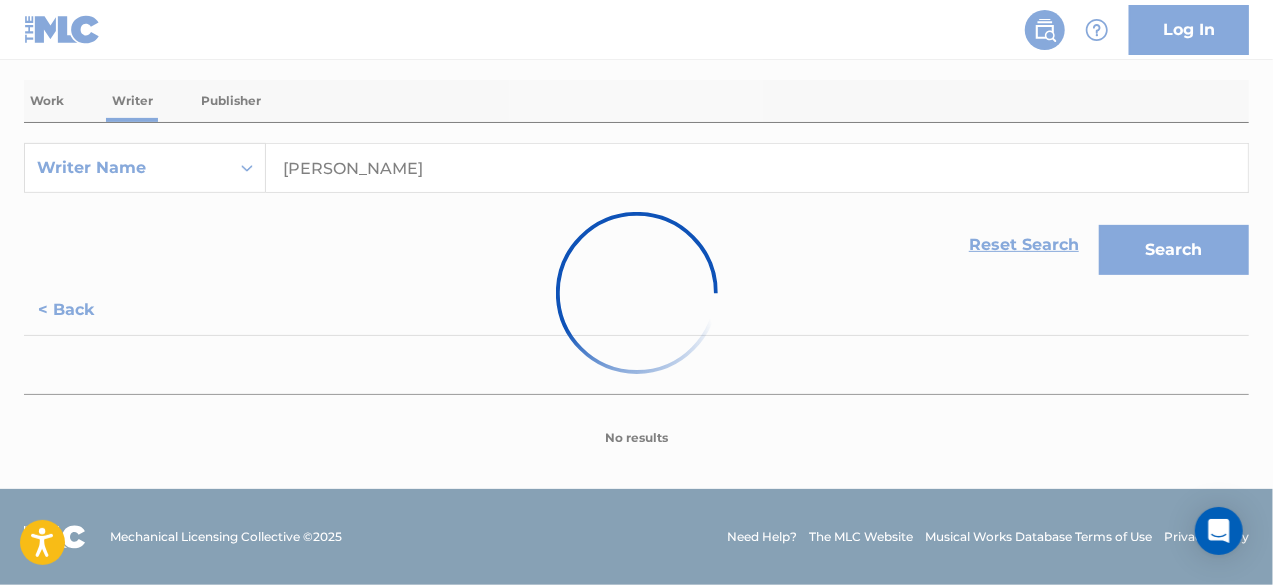 scroll, scrollTop: 300, scrollLeft: 0, axis: vertical 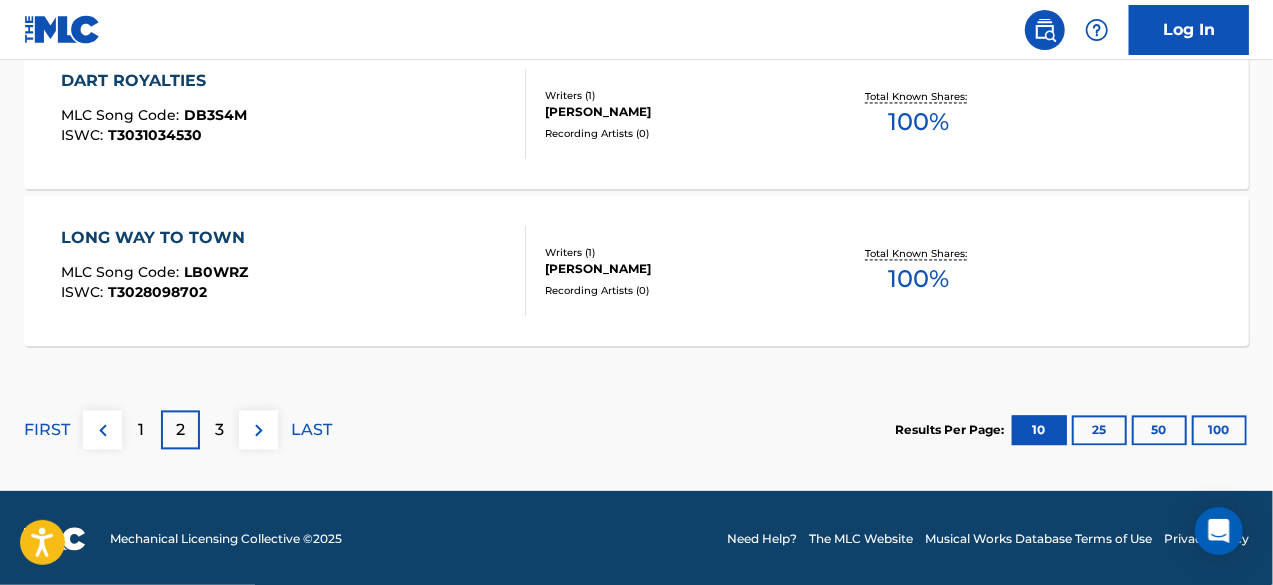 click on "FIRST 1 2 3 LAST Results Per Page: 10 25 50 100" at bounding box center [636, 429] 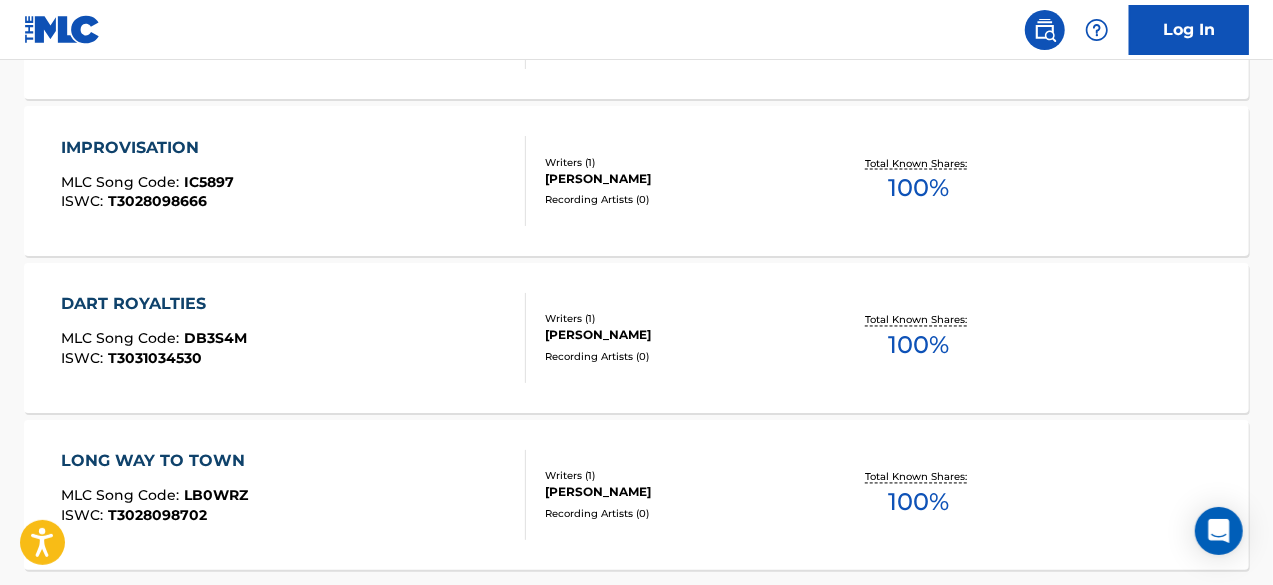 scroll, scrollTop: 1942, scrollLeft: 0, axis: vertical 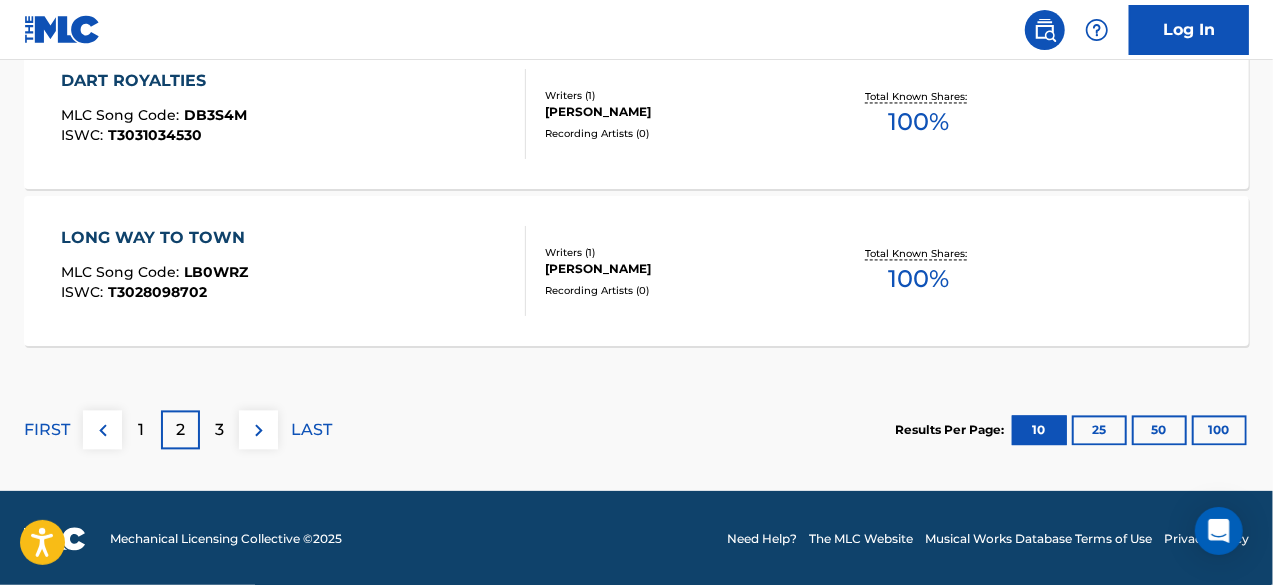 click on "3" at bounding box center [219, 429] 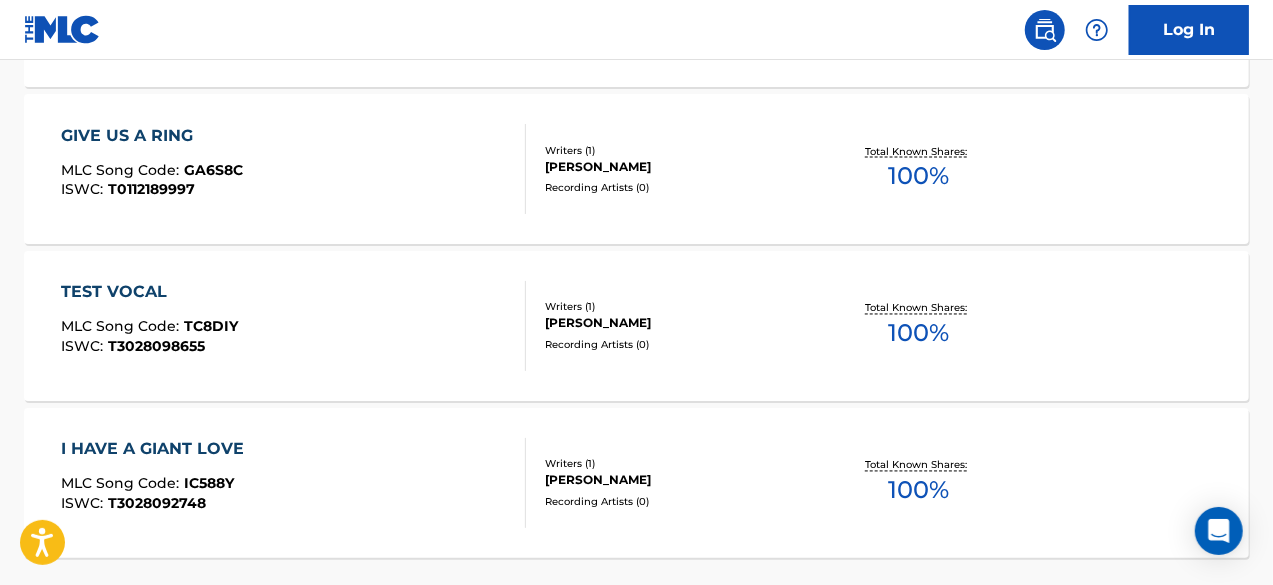 scroll, scrollTop: 1942, scrollLeft: 0, axis: vertical 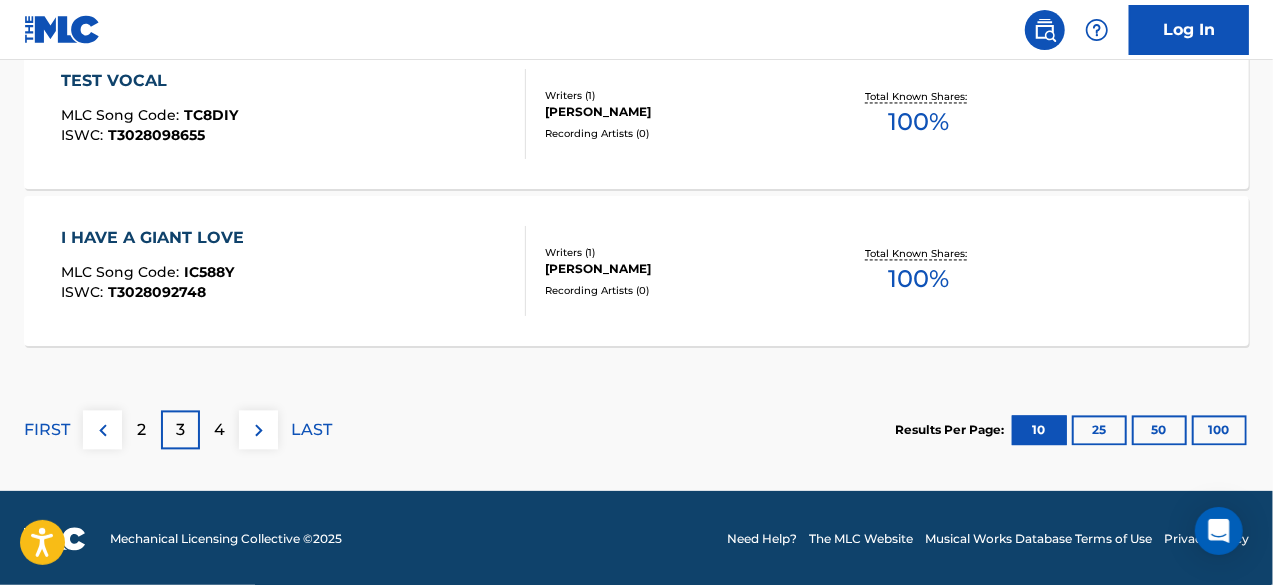 click on "4" at bounding box center [219, 429] 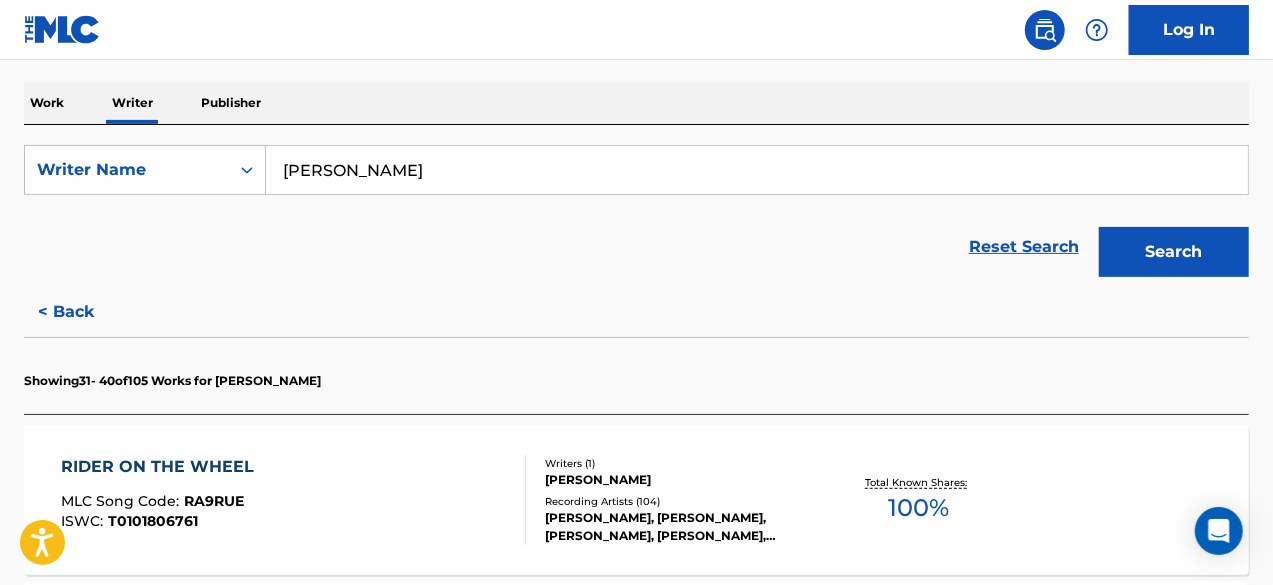 scroll, scrollTop: 1942, scrollLeft: 0, axis: vertical 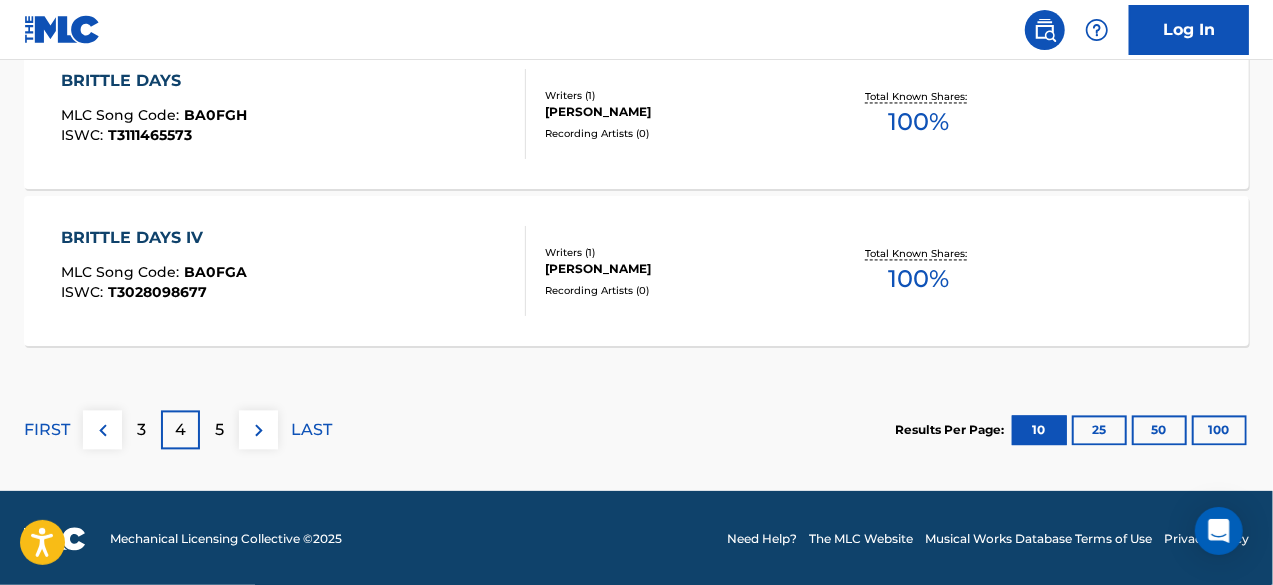 click on "5" at bounding box center (219, 429) 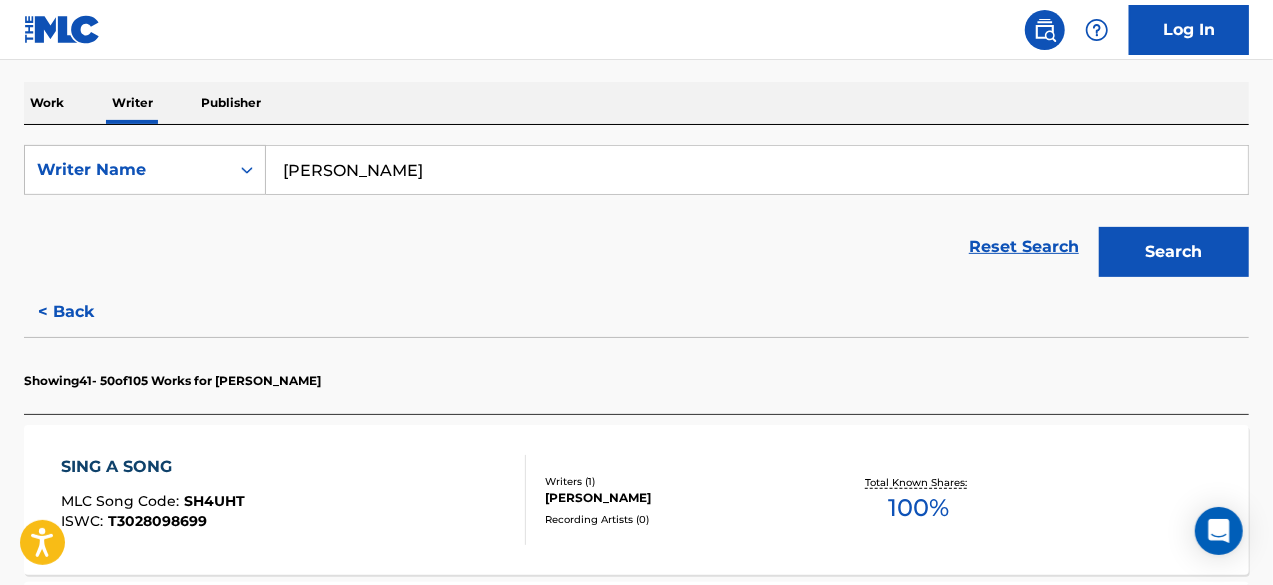 scroll, scrollTop: 1942, scrollLeft: 0, axis: vertical 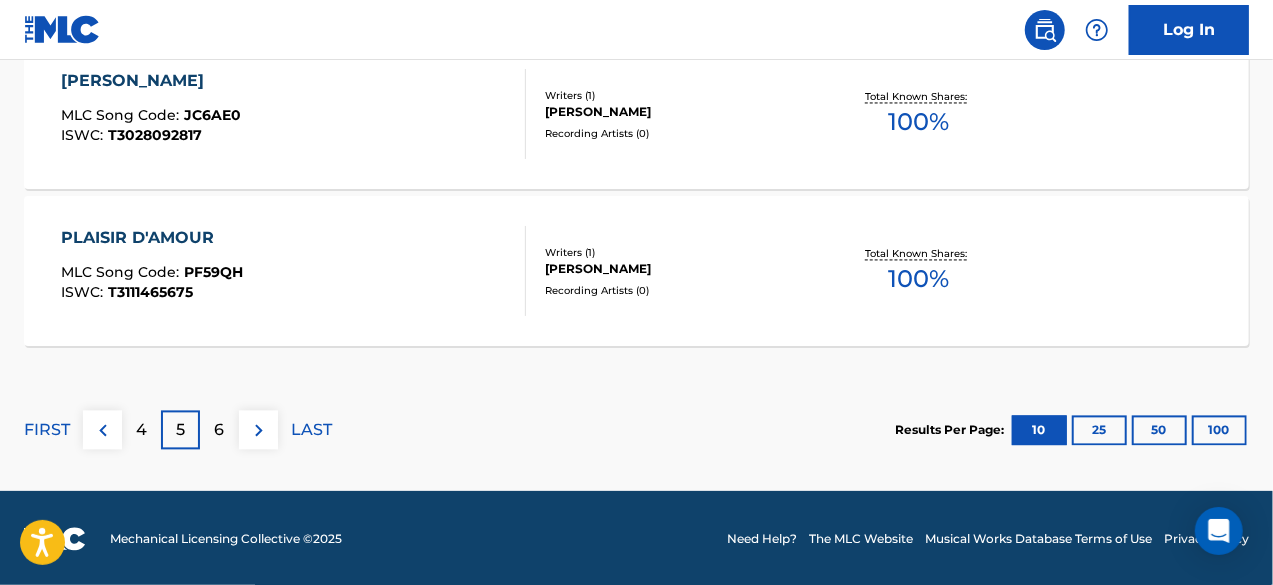 click on "6" at bounding box center (219, 429) 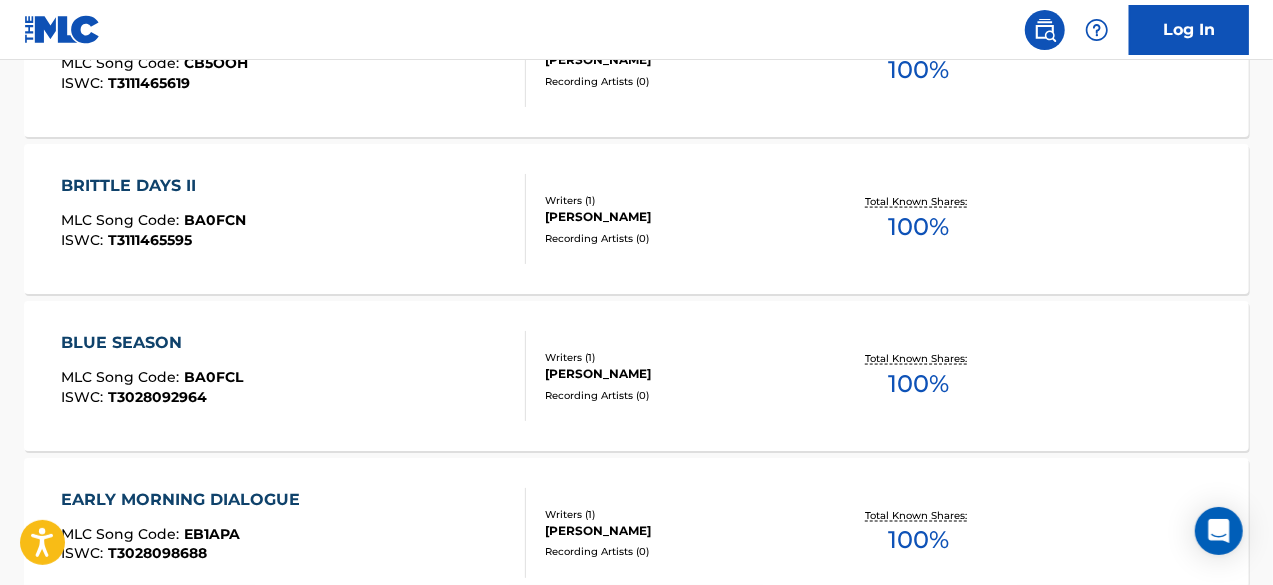scroll, scrollTop: 1942, scrollLeft: 0, axis: vertical 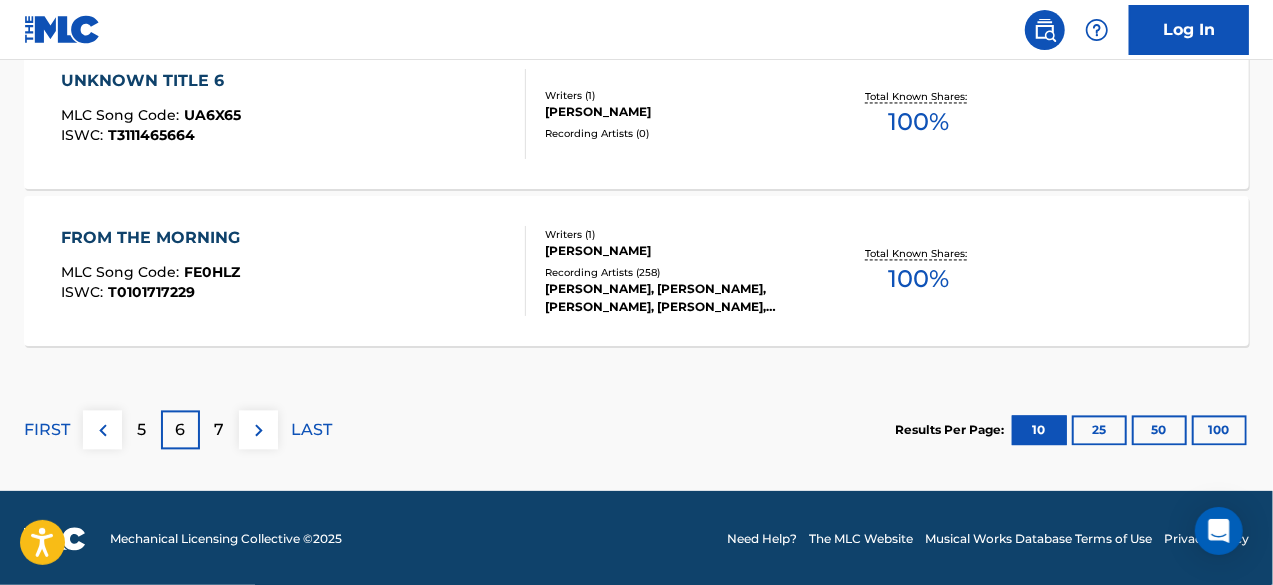 click on "5" at bounding box center (141, 430) 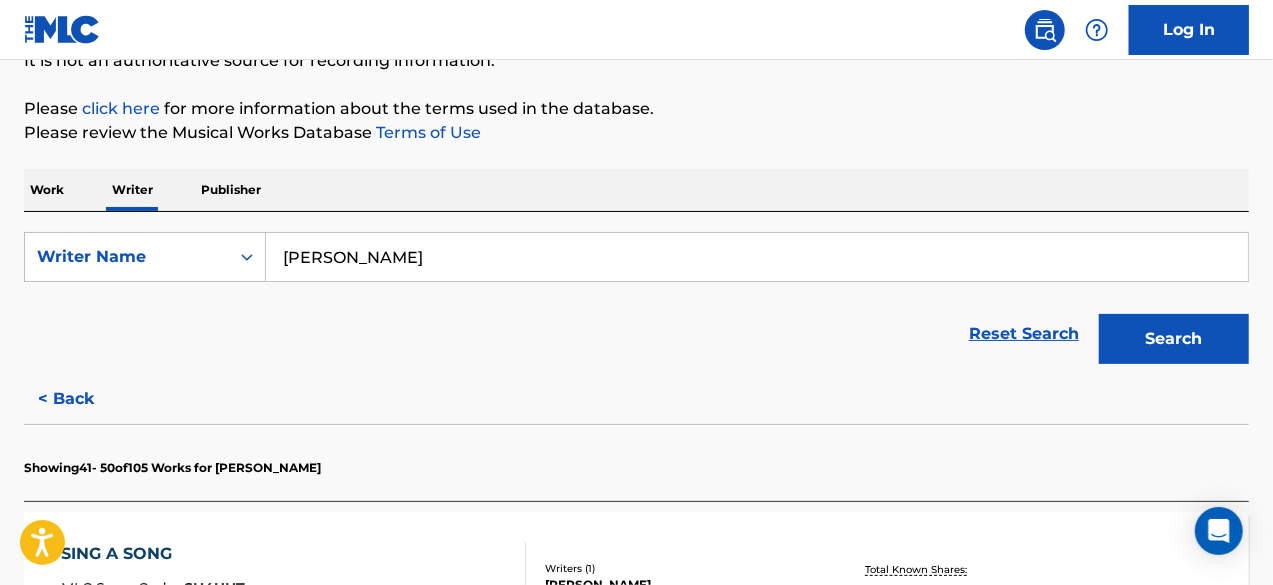 scroll, scrollTop: 216, scrollLeft: 0, axis: vertical 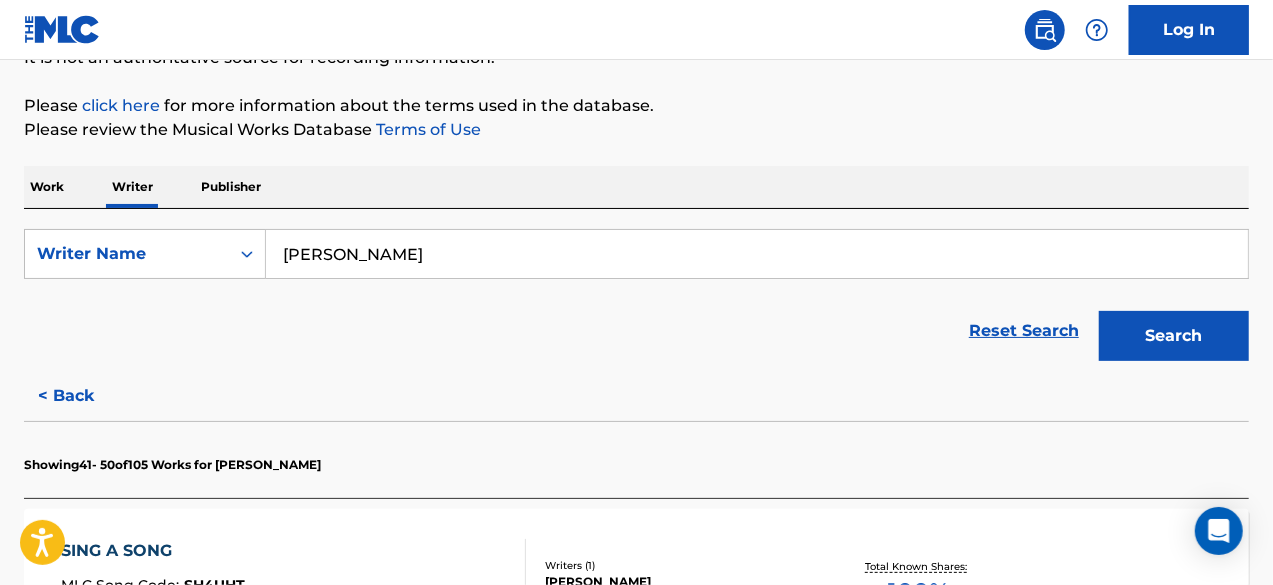 click on "Work" at bounding box center (47, 187) 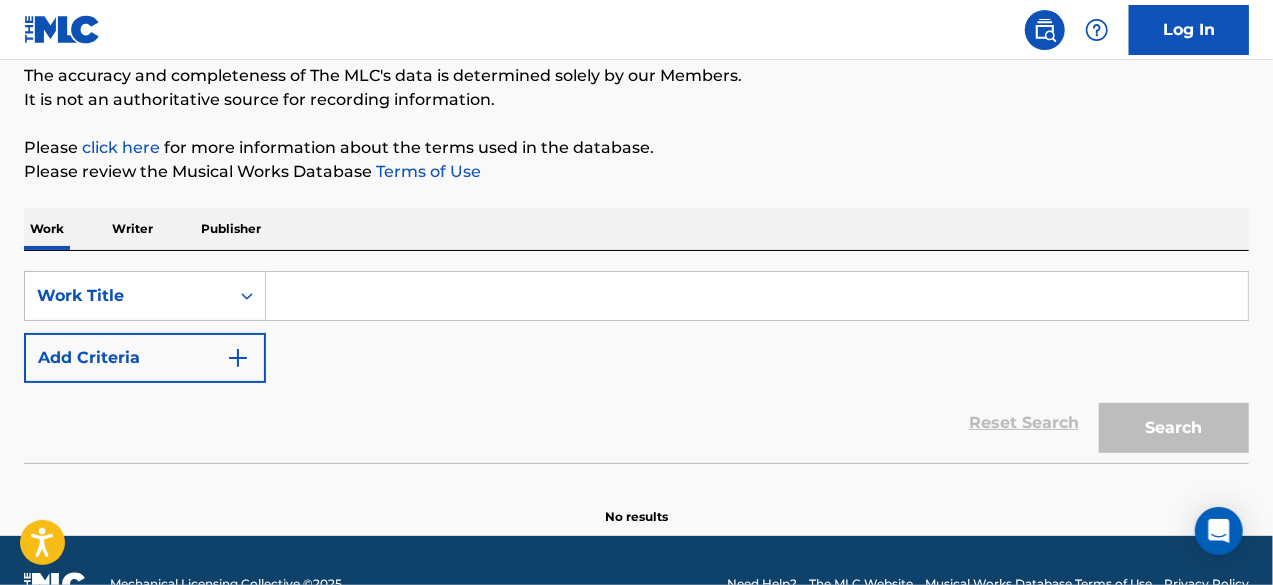 scroll, scrollTop: 193, scrollLeft: 0, axis: vertical 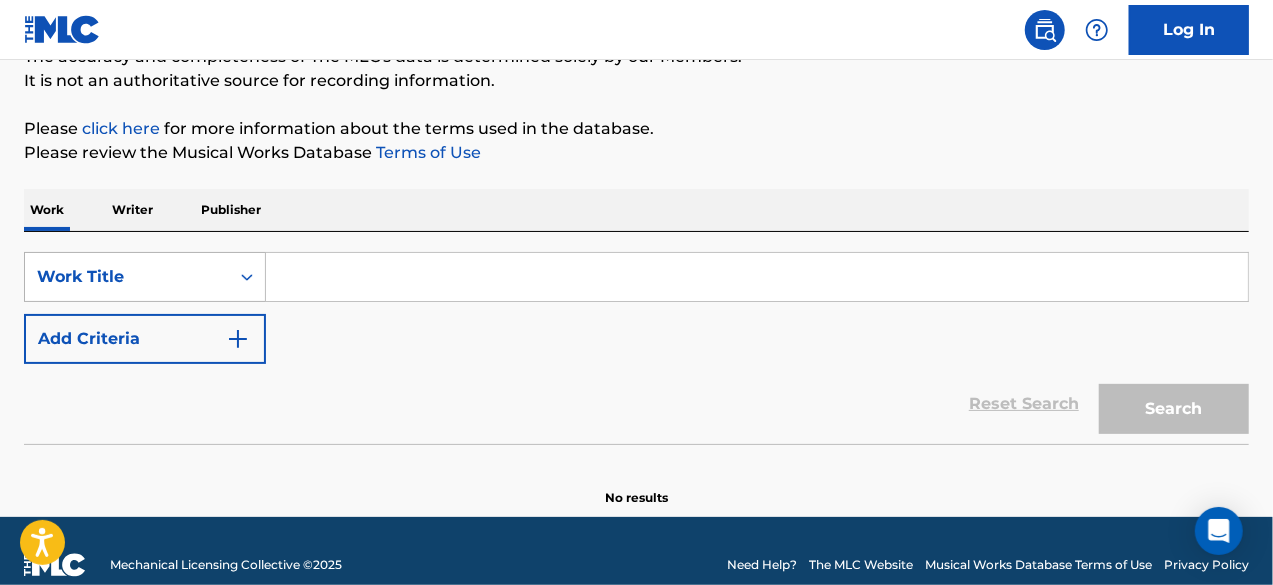 click 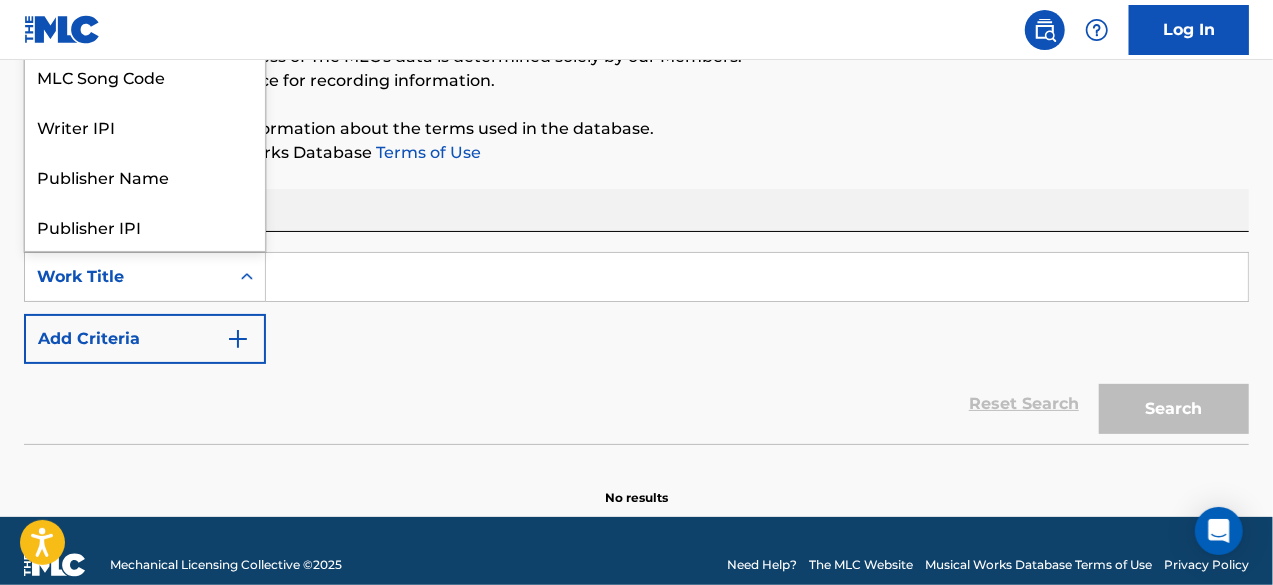scroll, scrollTop: 100, scrollLeft: 0, axis: vertical 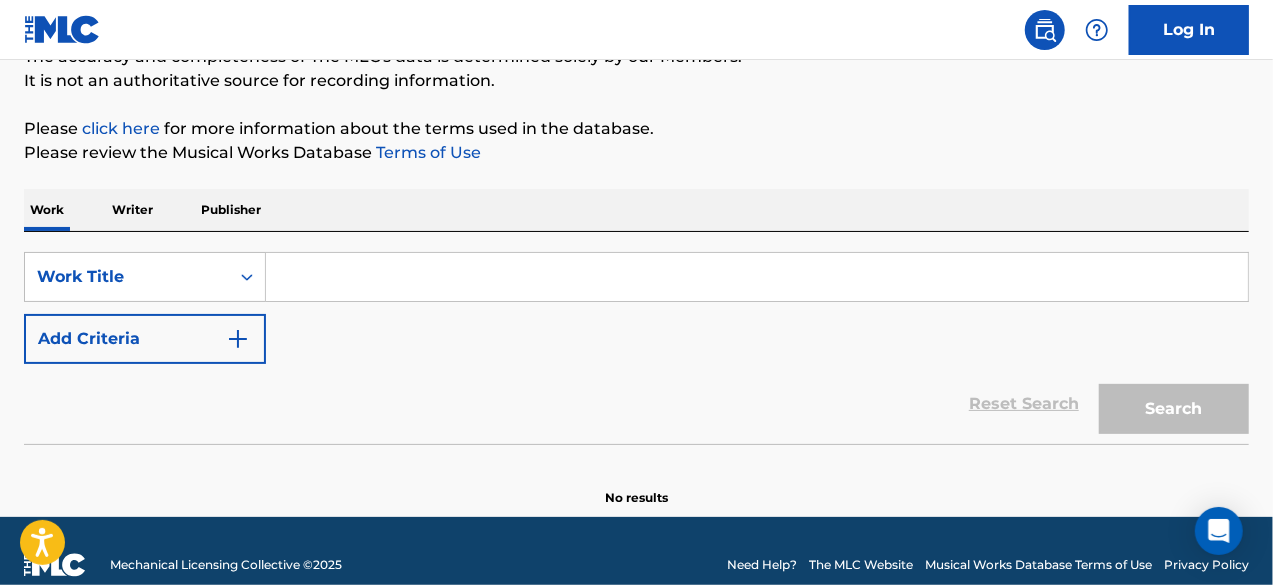 click 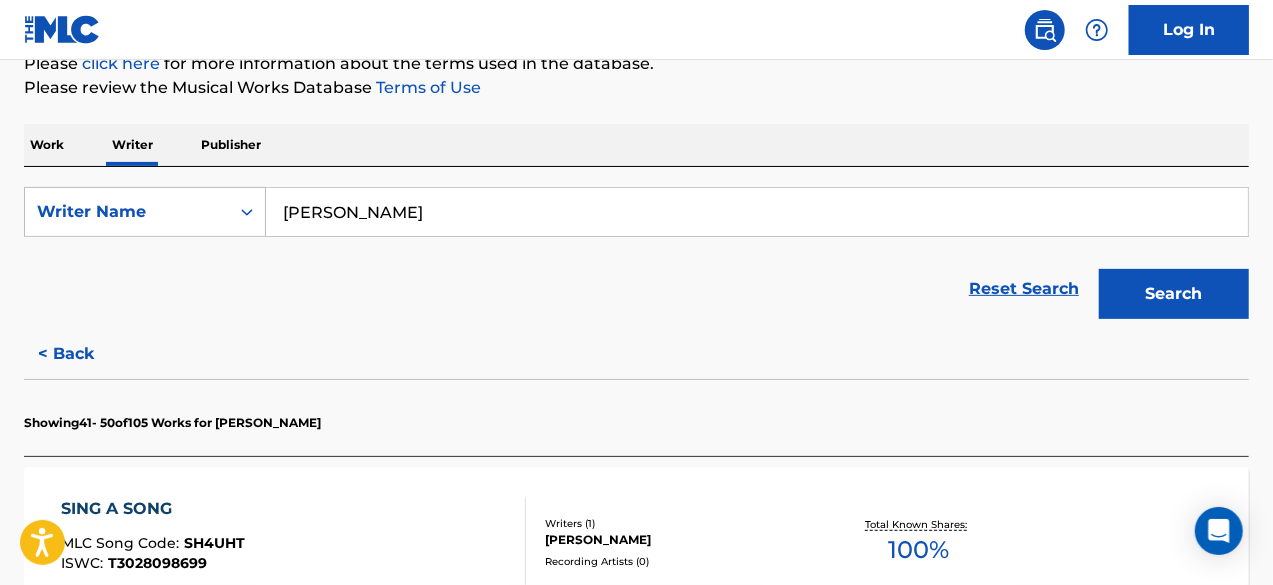 scroll, scrollTop: 266, scrollLeft: 0, axis: vertical 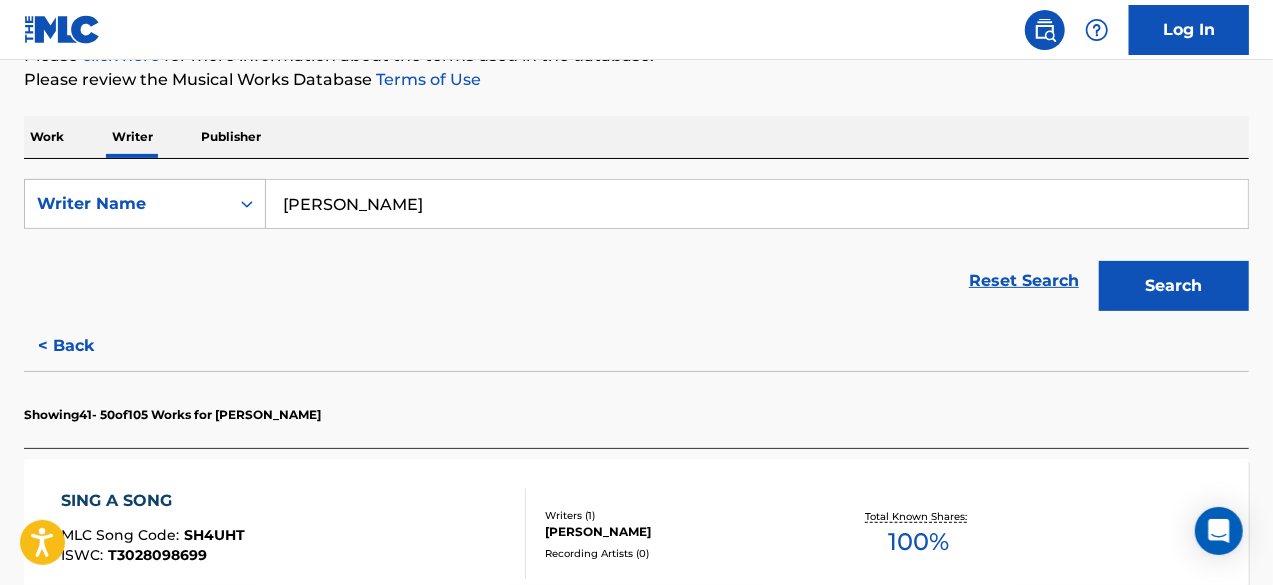 click on "Work" at bounding box center (47, 137) 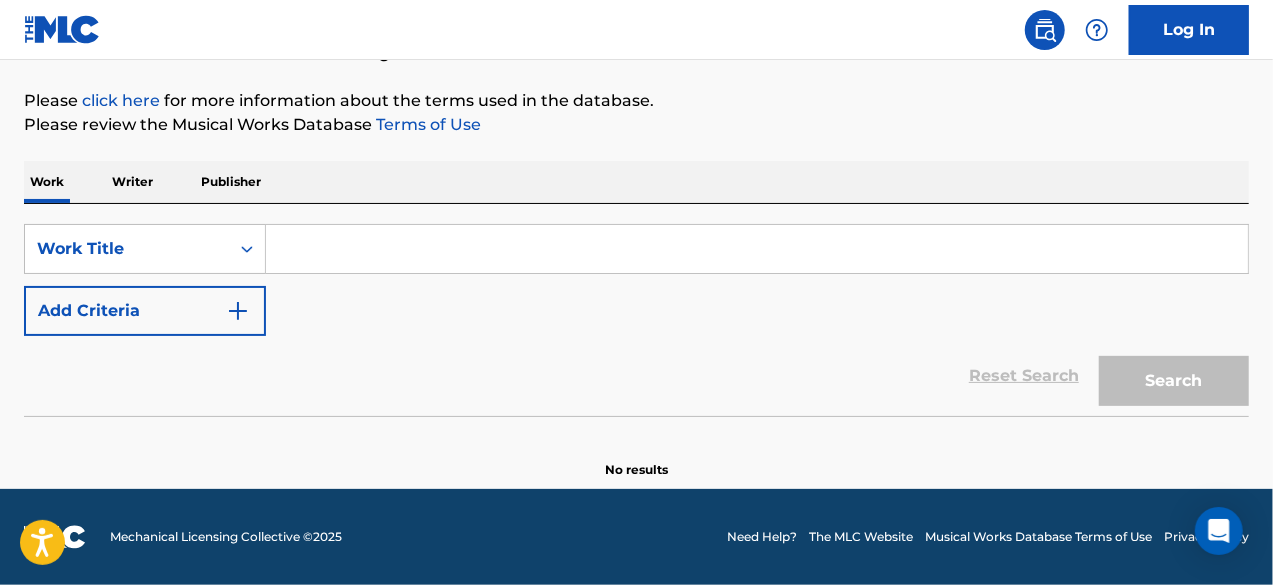 scroll, scrollTop: 0, scrollLeft: 0, axis: both 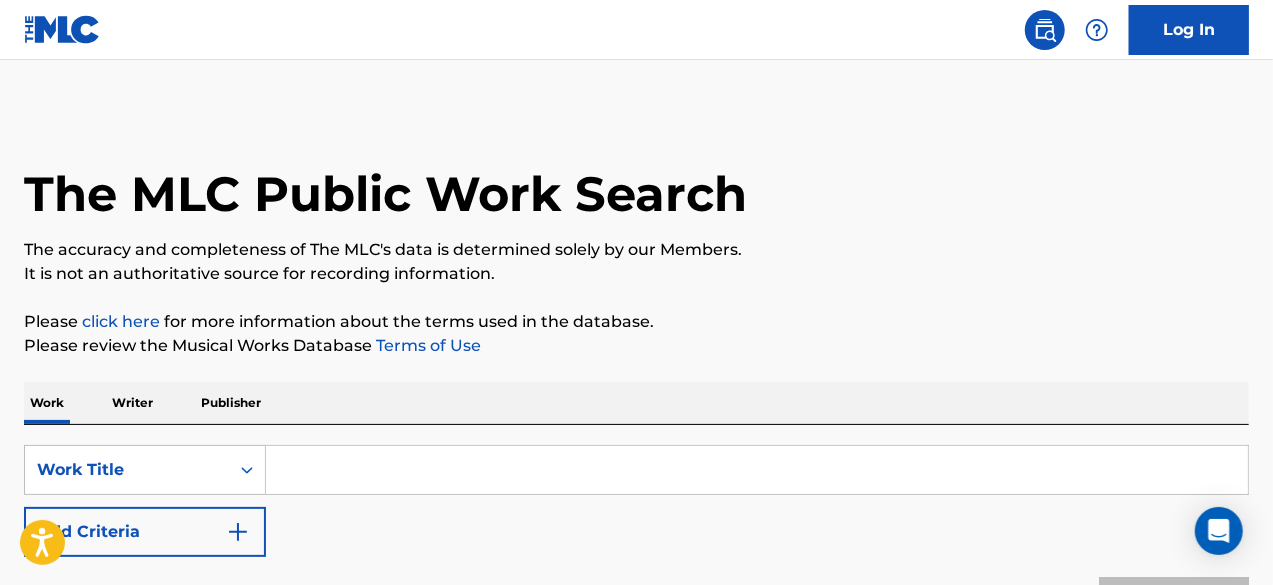 click at bounding box center (757, 470) 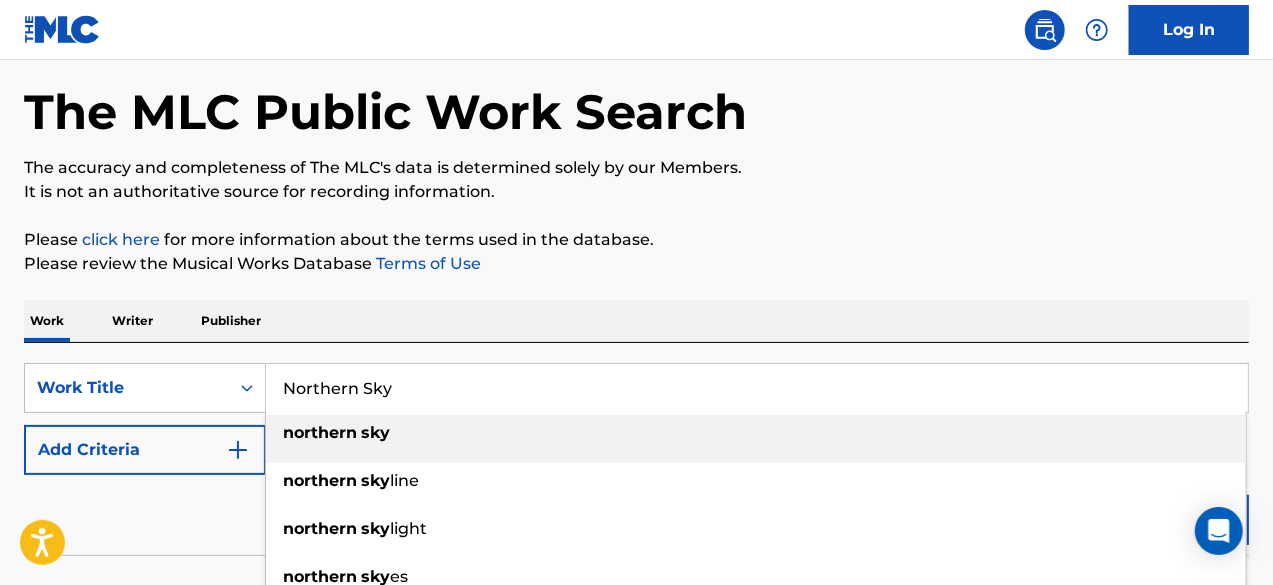 scroll, scrollTop: 88, scrollLeft: 0, axis: vertical 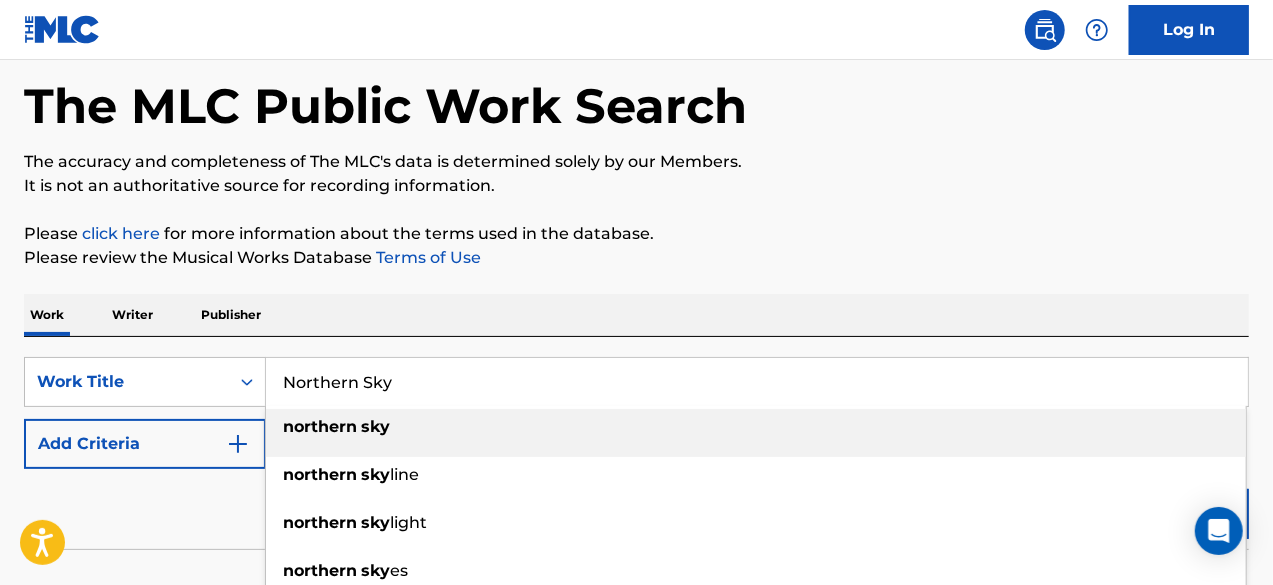 click on "northern   sky" at bounding box center [756, 427] 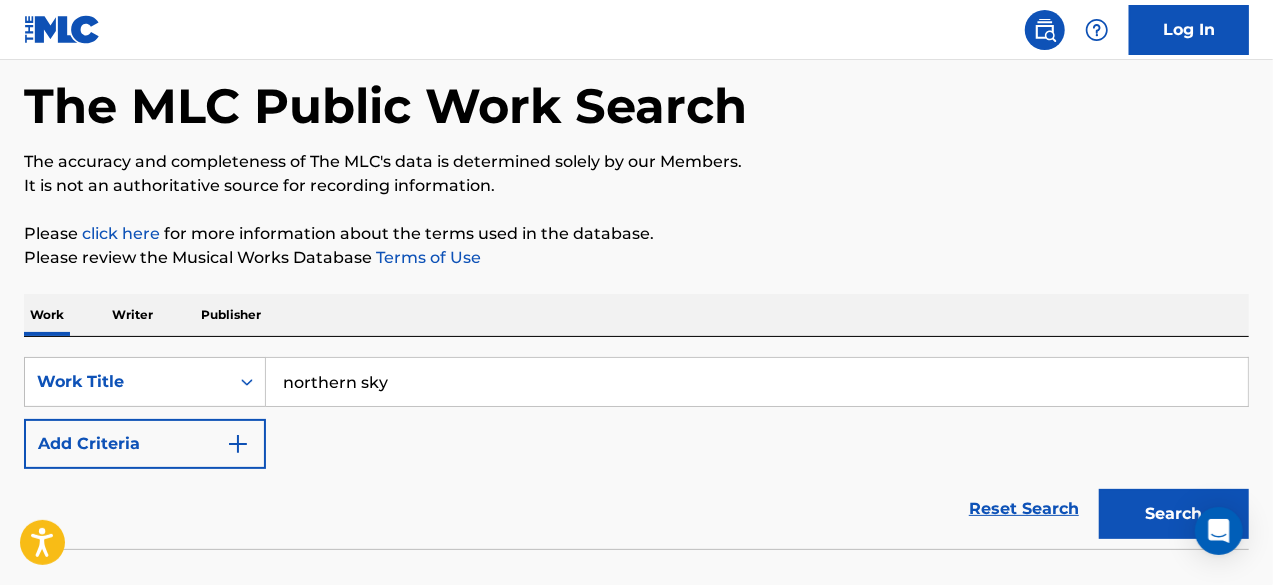 click on "Search" at bounding box center [1174, 514] 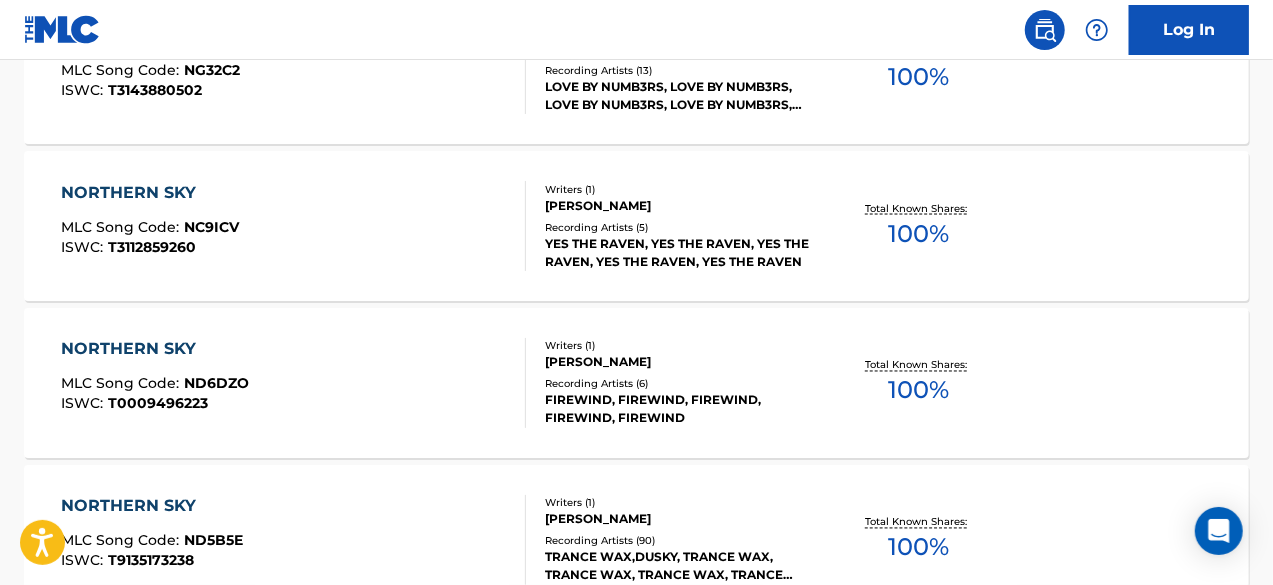scroll, scrollTop: 1862, scrollLeft: 0, axis: vertical 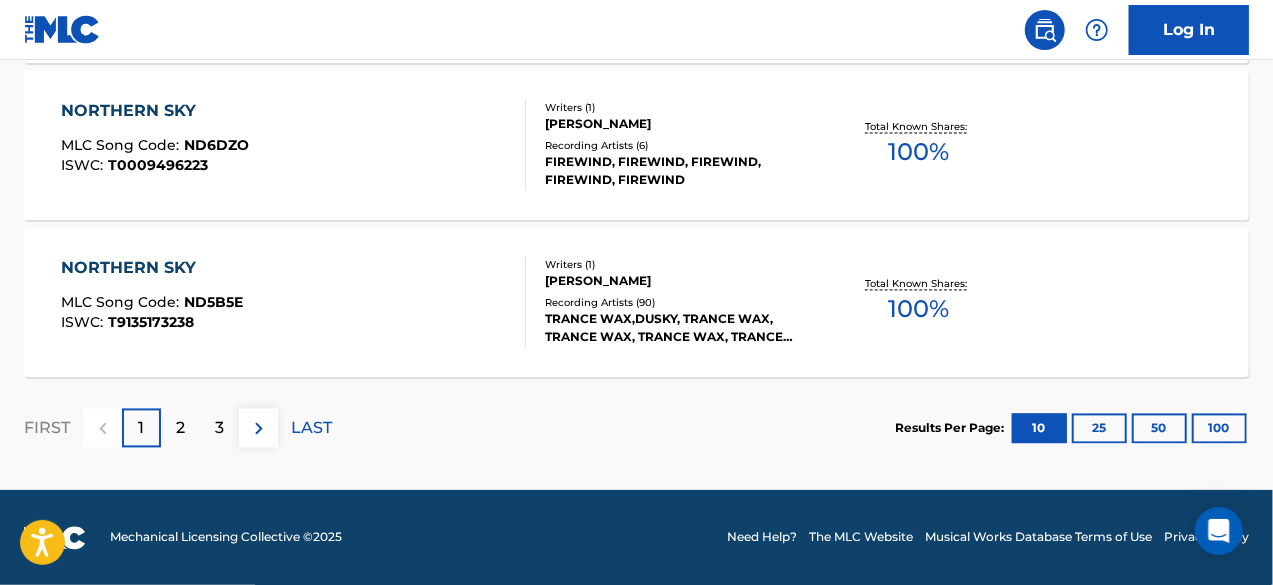 click on "2" at bounding box center [180, 429] 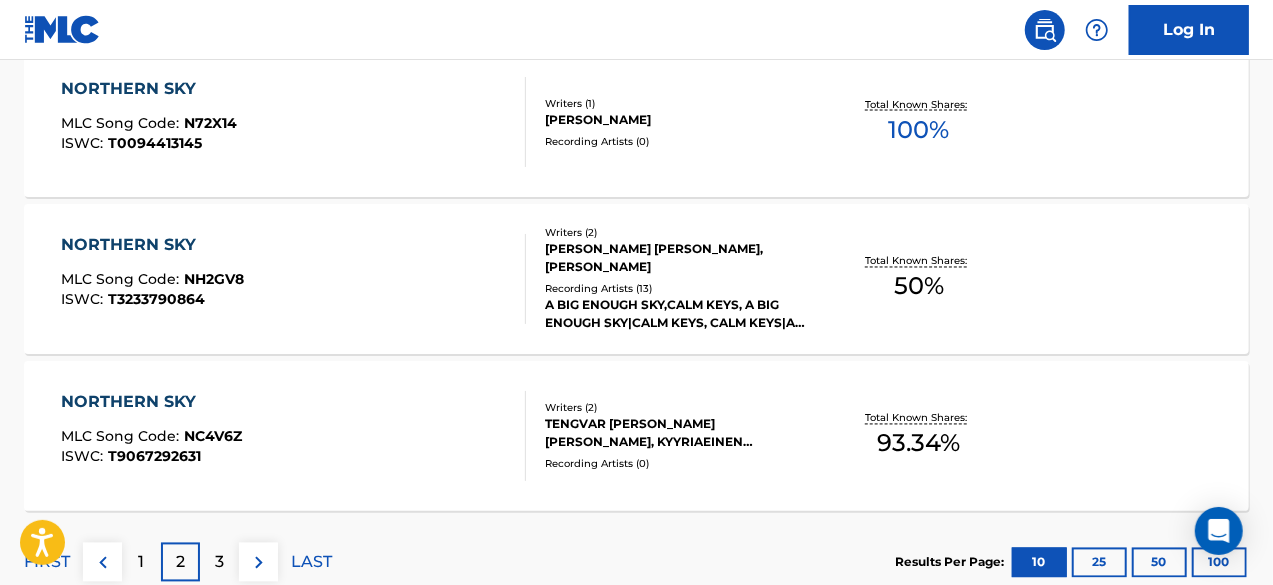 scroll, scrollTop: 1862, scrollLeft: 0, axis: vertical 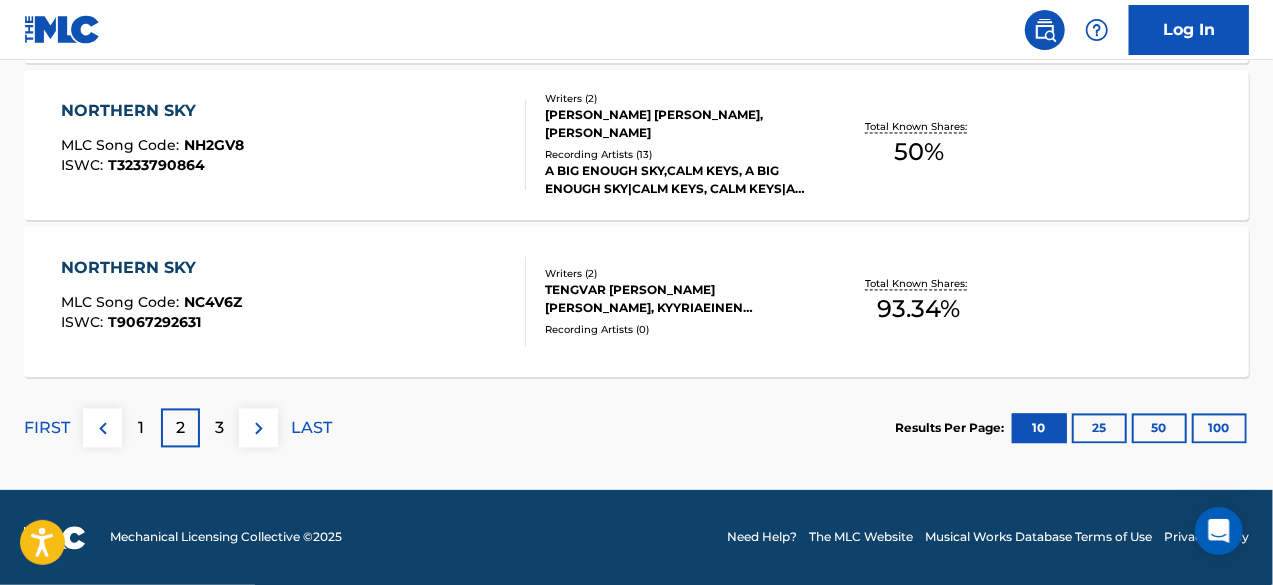 click on "3" at bounding box center (219, 429) 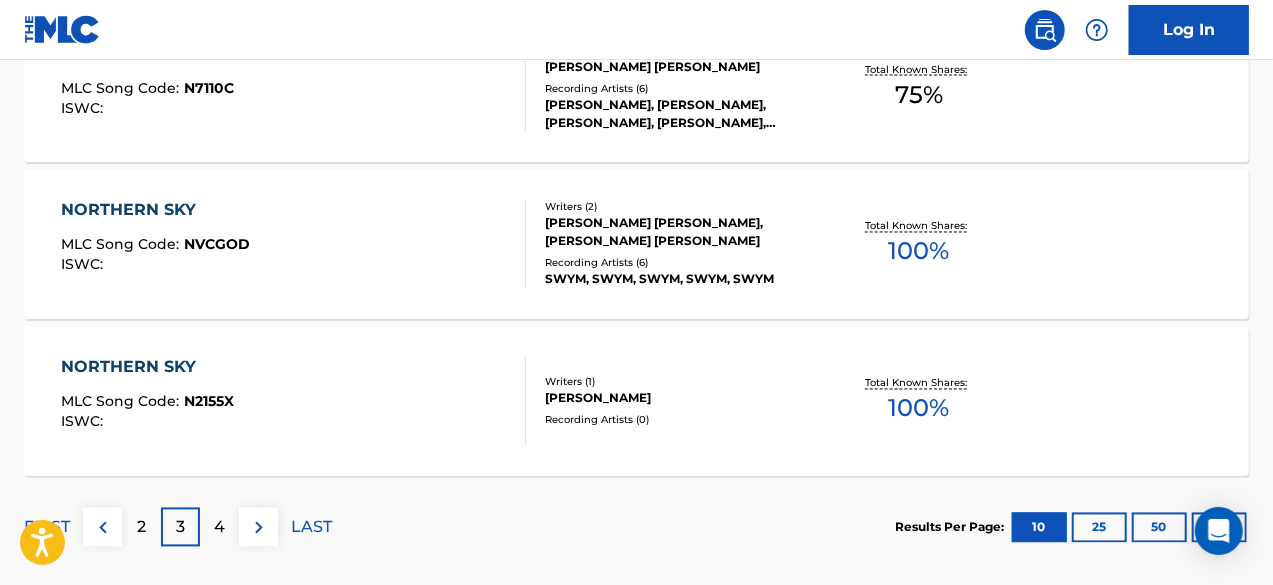 scroll, scrollTop: 1862, scrollLeft: 0, axis: vertical 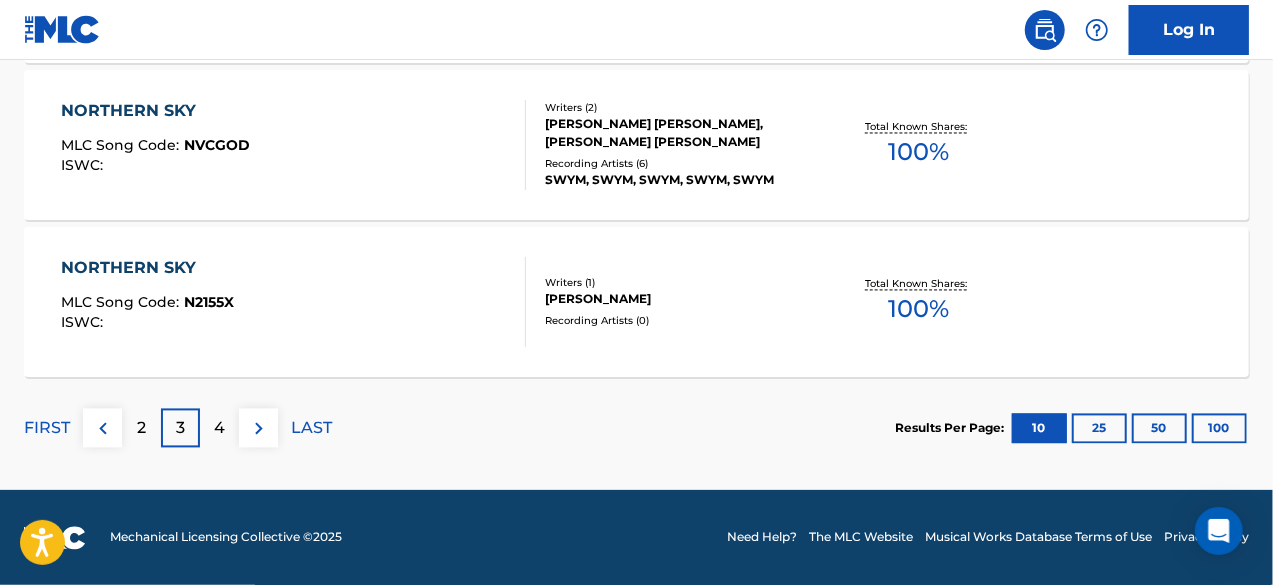 click on "100" at bounding box center (1219, 429) 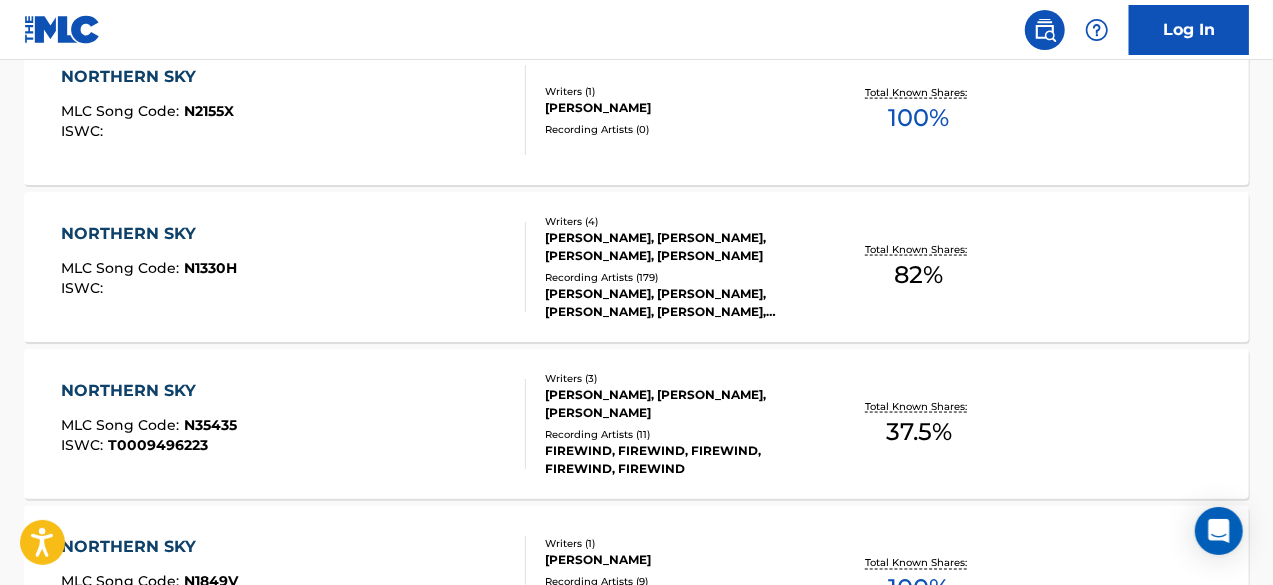 scroll, scrollTop: 9128, scrollLeft: 0, axis: vertical 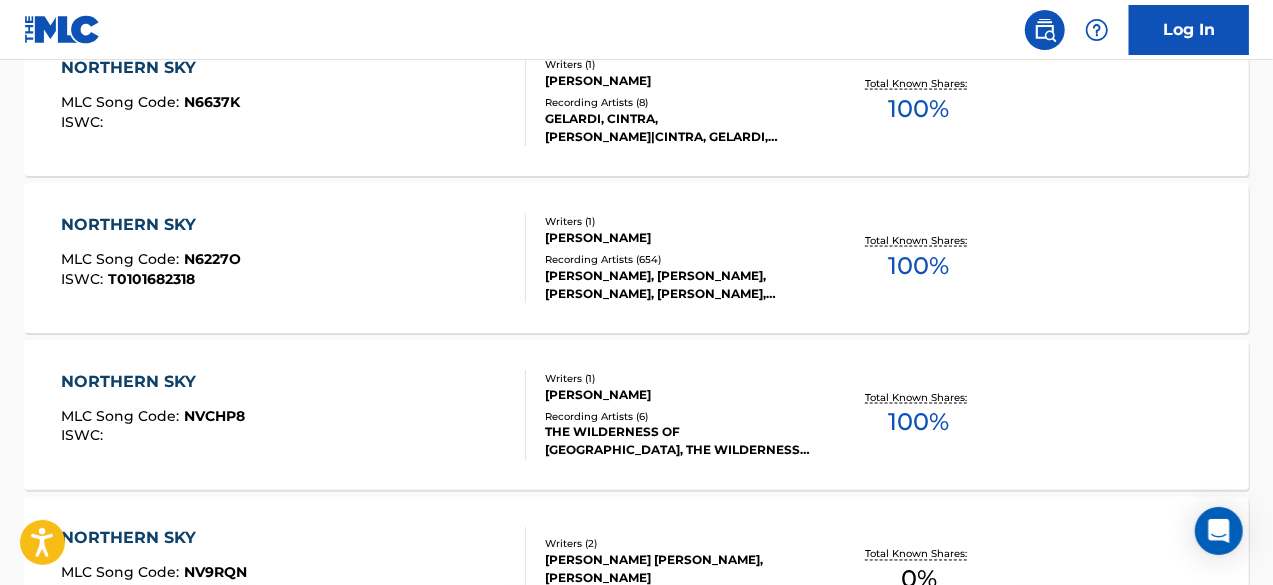 click on "NORTHERN SKY MLC Song Code : N6227O ISWC : T0101682318" at bounding box center (294, 258) 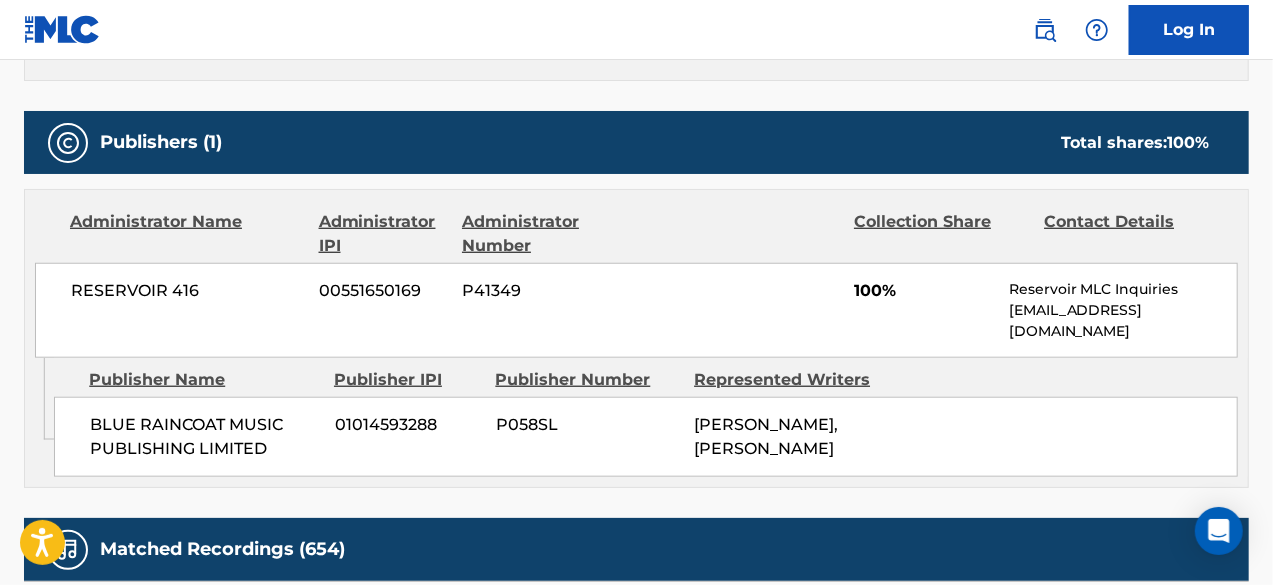 scroll, scrollTop: 821, scrollLeft: 0, axis: vertical 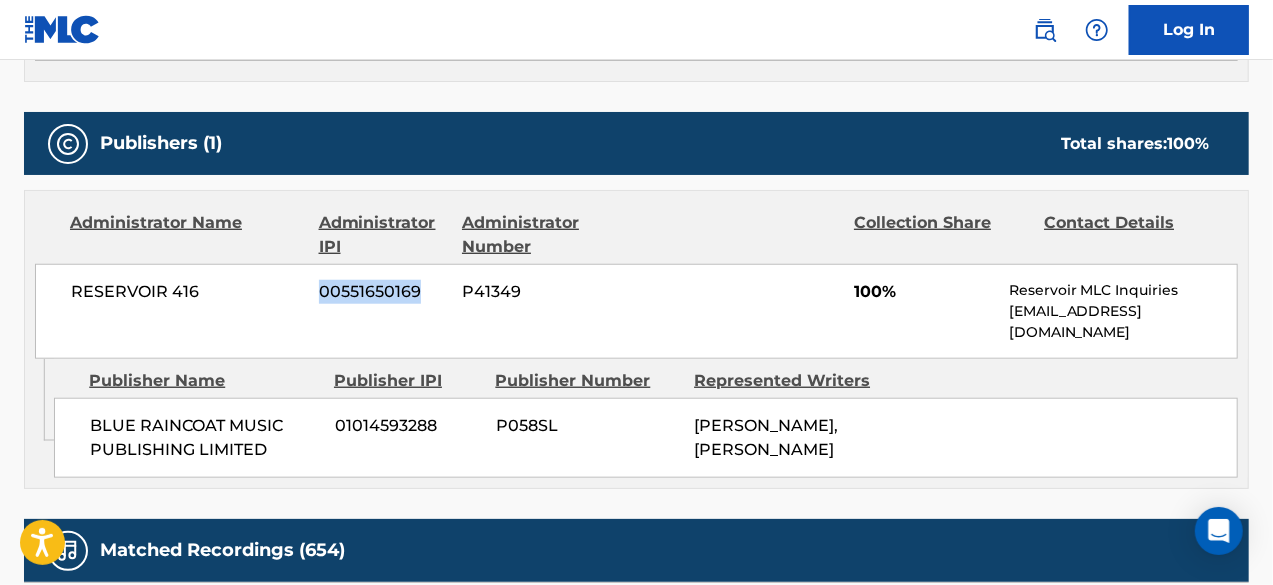 drag, startPoint x: 432, startPoint y: 289, endPoint x: 317, endPoint y: 283, distance: 115.15642 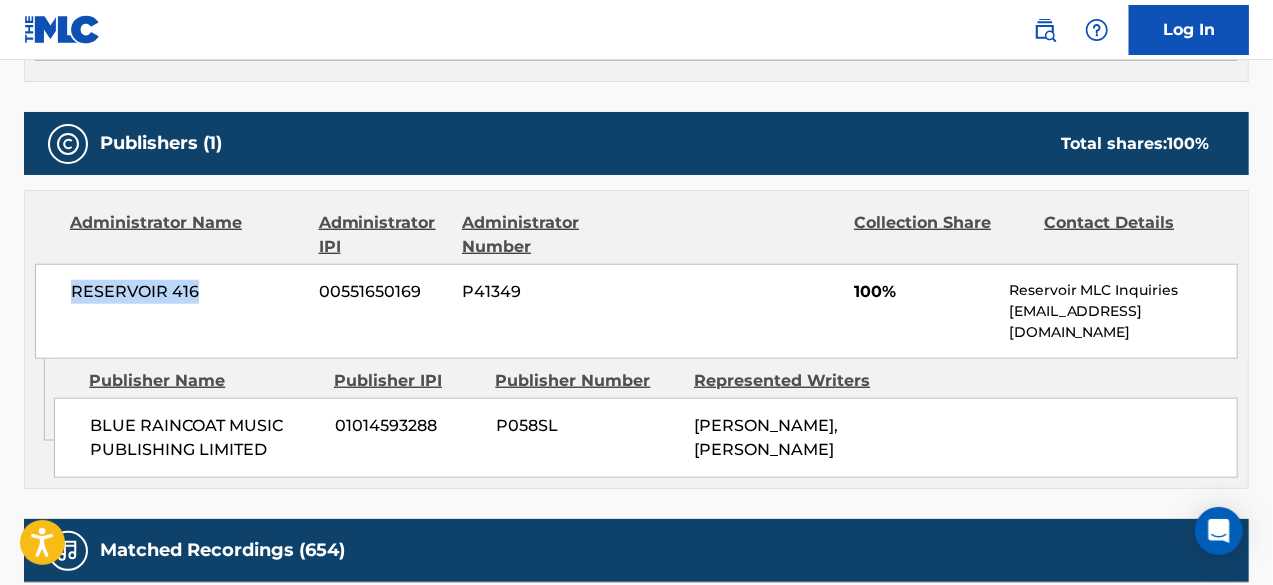 drag, startPoint x: 208, startPoint y: 295, endPoint x: 36, endPoint y: 280, distance: 172.65283 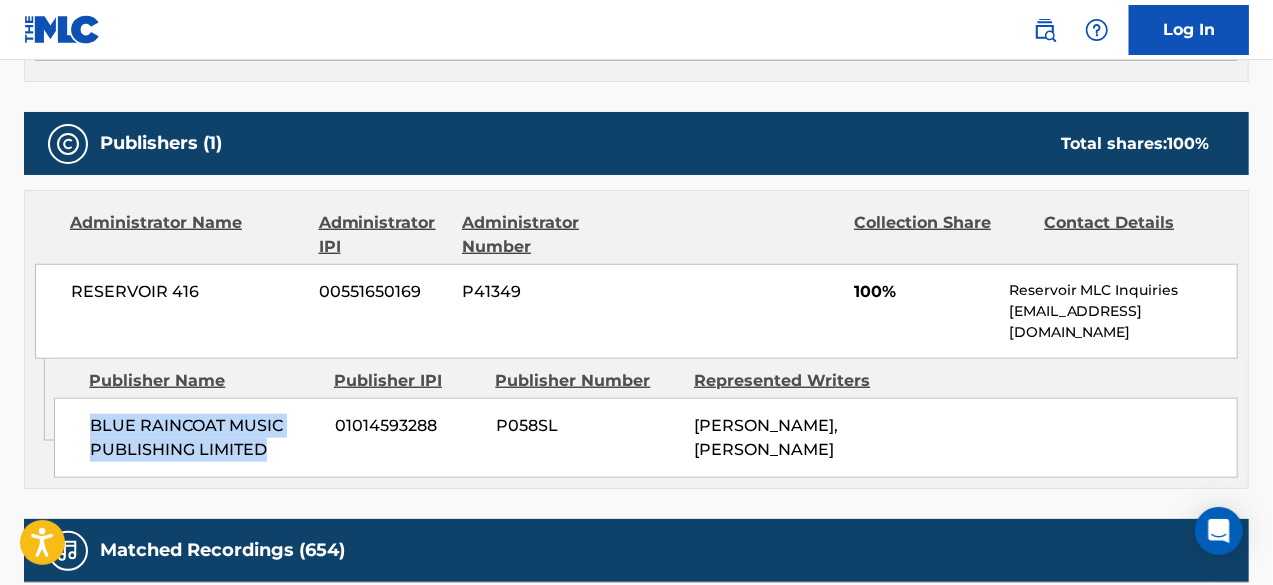 drag, startPoint x: 278, startPoint y: 429, endPoint x: 78, endPoint y: 389, distance: 203.96078 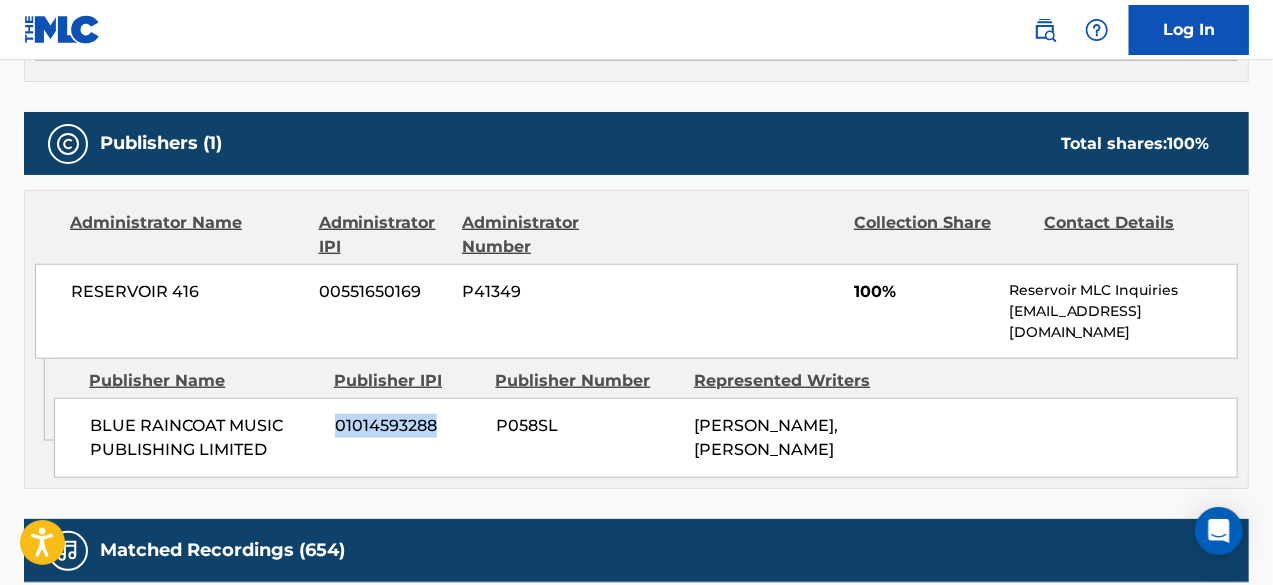 drag, startPoint x: 452, startPoint y: 395, endPoint x: 334, endPoint y: 407, distance: 118.6086 